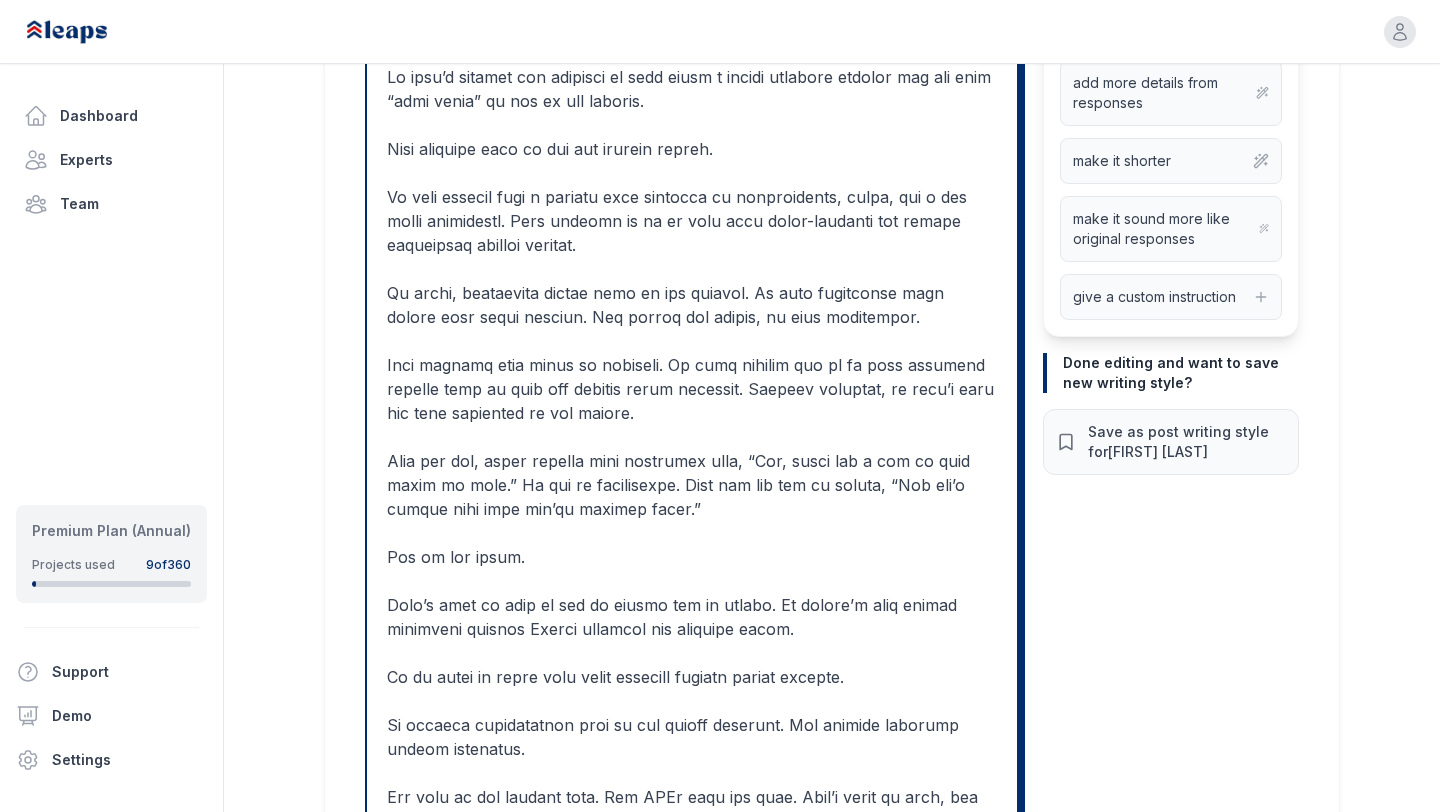 scroll, scrollTop: 673, scrollLeft: 0, axis: vertical 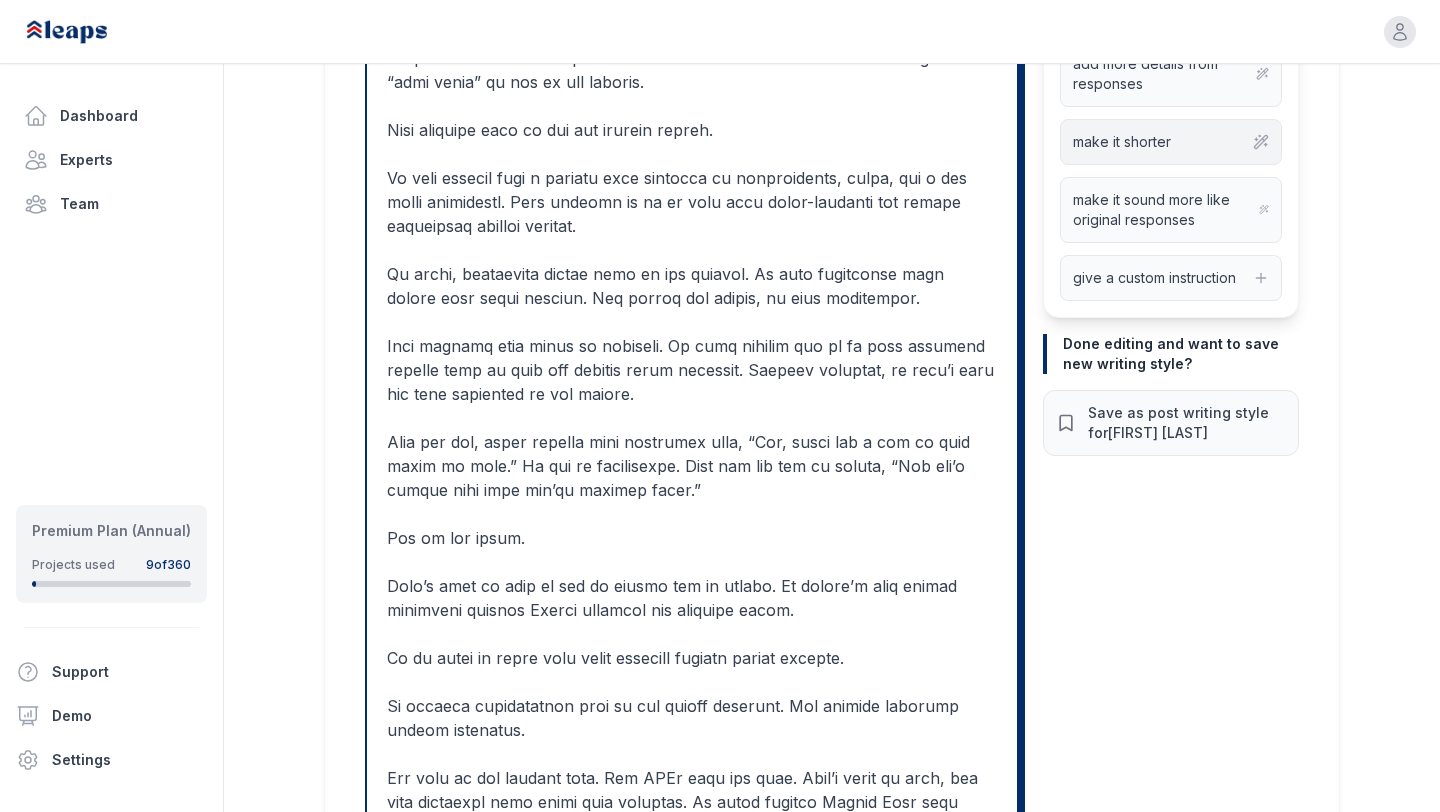 click on "make it shorter" at bounding box center [1122, 142] 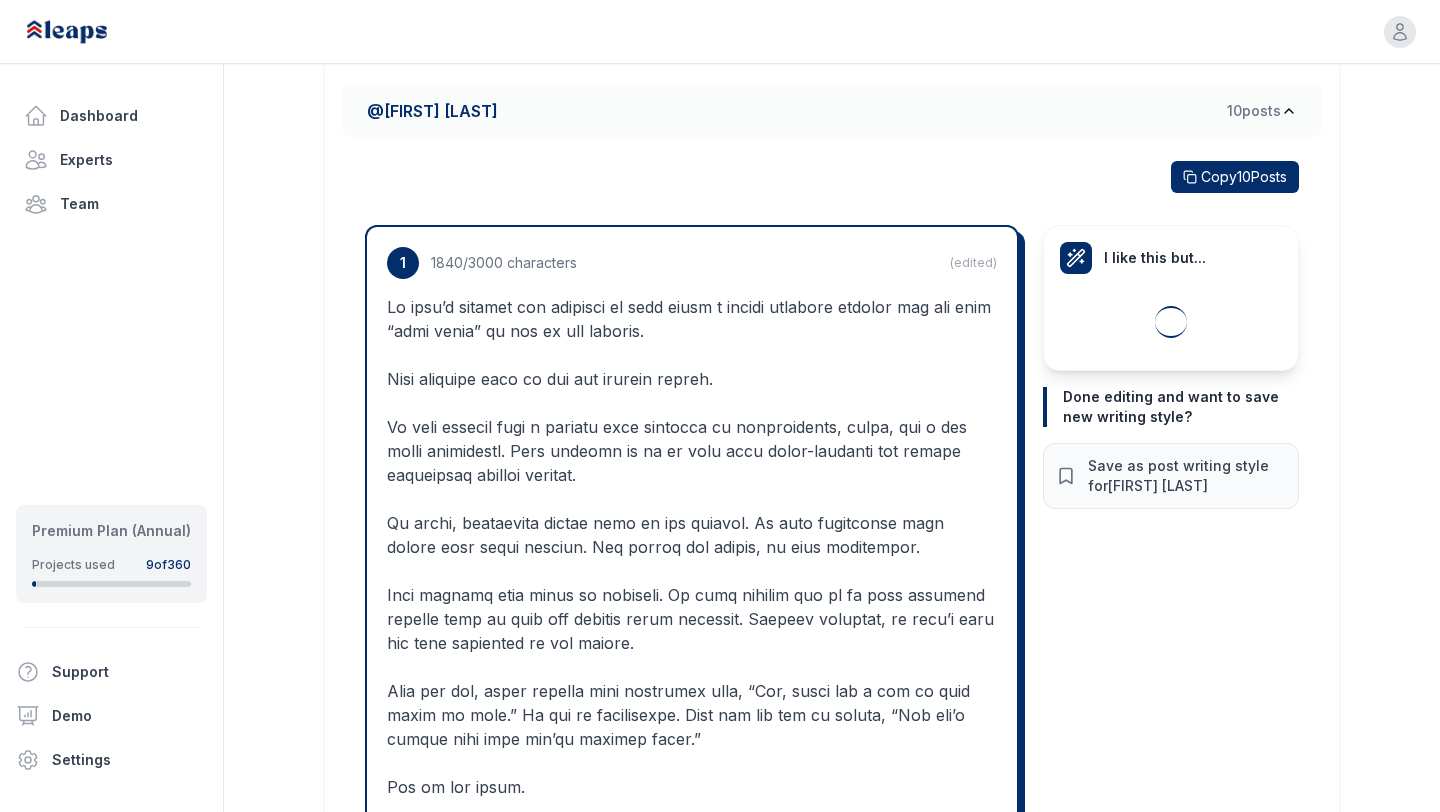 scroll, scrollTop: 0, scrollLeft: 0, axis: both 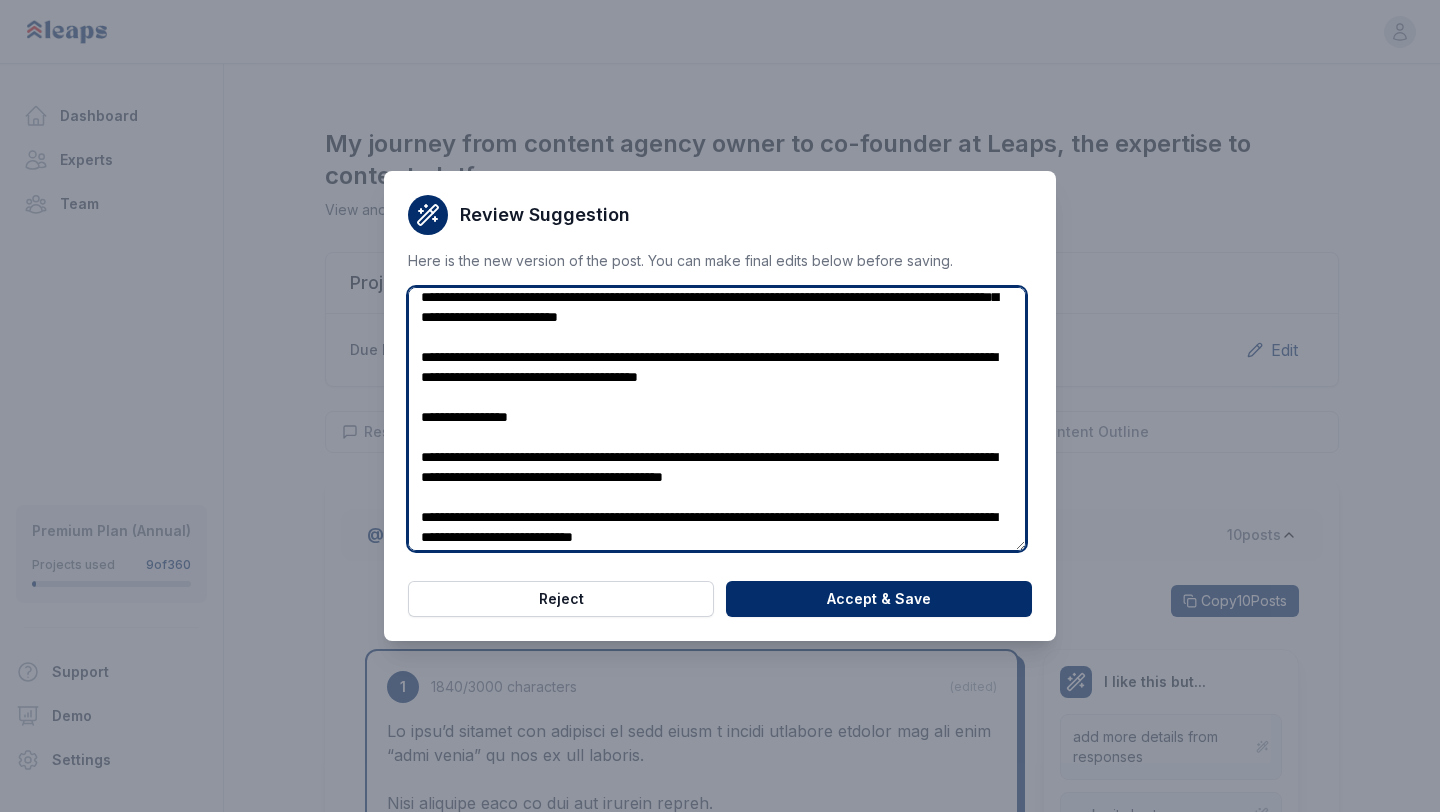 click at bounding box center (717, 418) 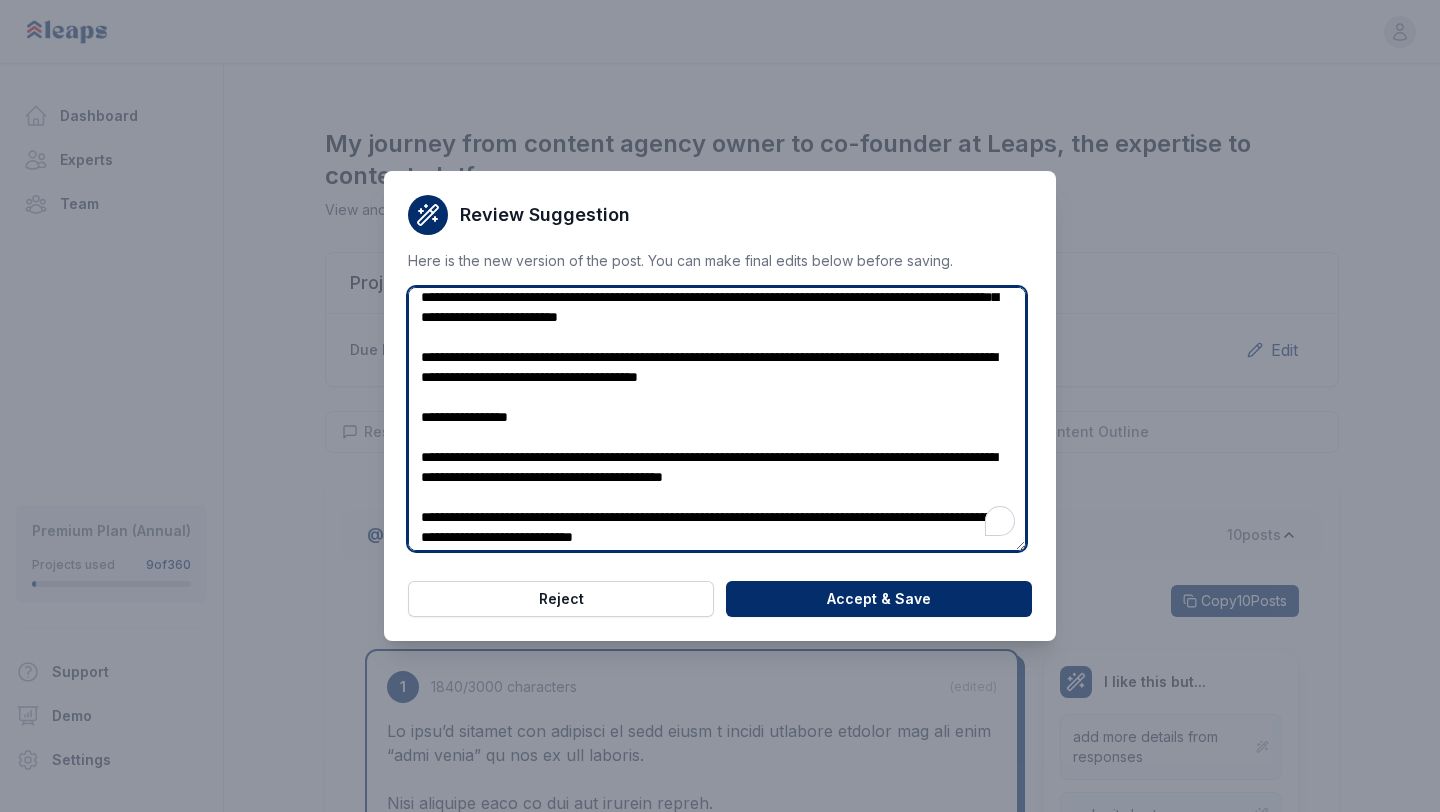 scroll, scrollTop: 133, scrollLeft: 0, axis: vertical 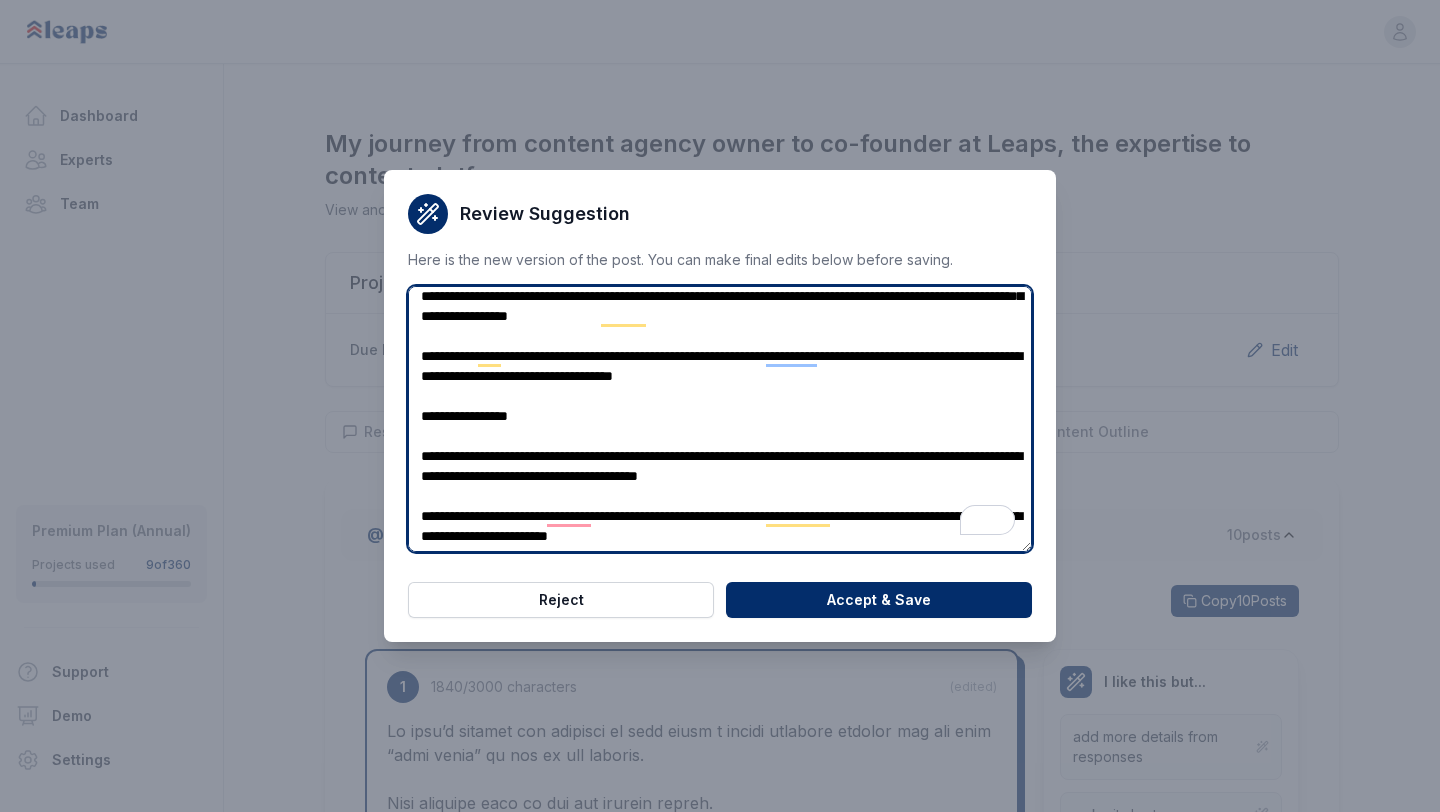 click at bounding box center (720, 419) 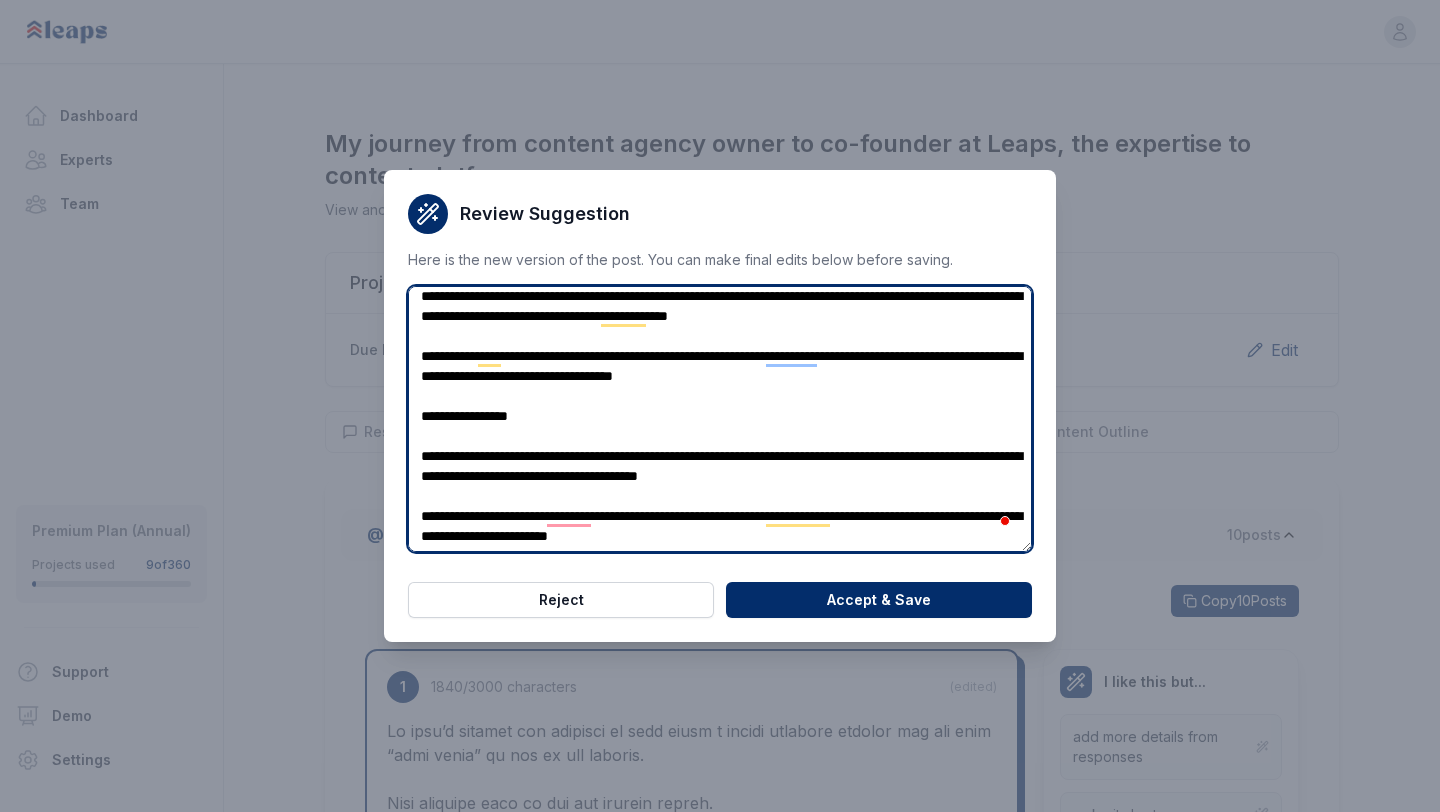 scroll, scrollTop: 173, scrollLeft: 0, axis: vertical 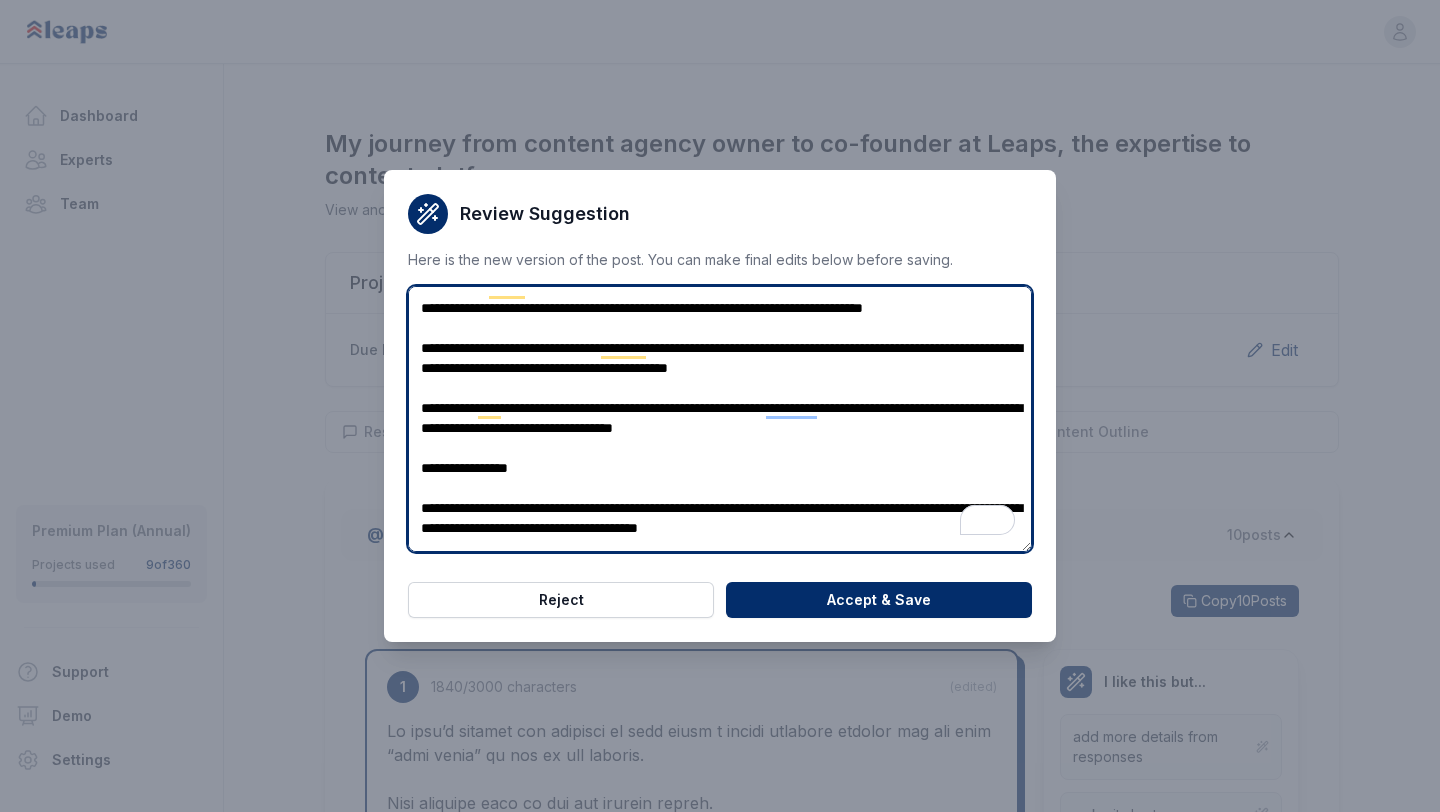 type on "**********" 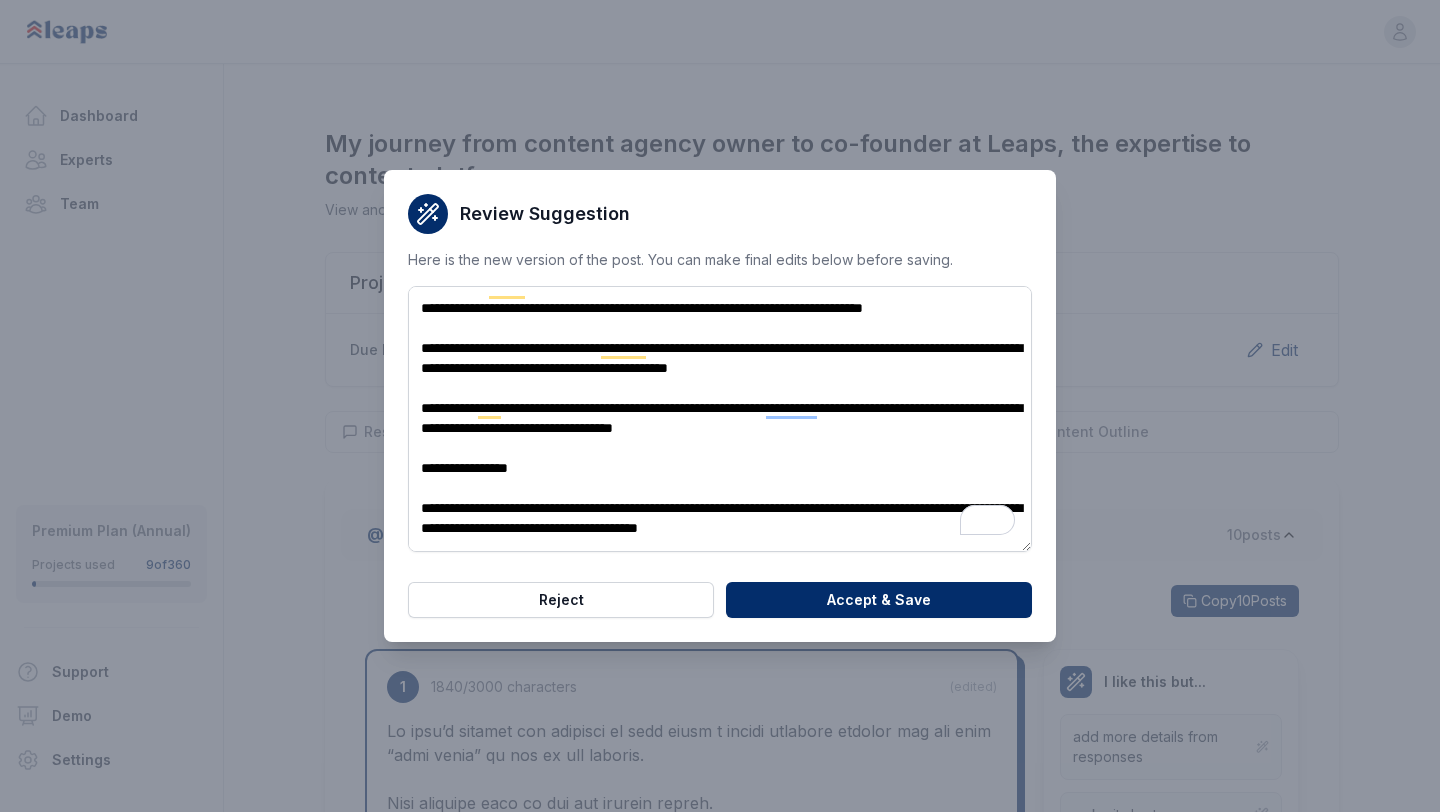 click on "Review Suggestion Here is the new version of the post. You can make final edits below before saving. Accept & Save Reject" at bounding box center [720, 406] 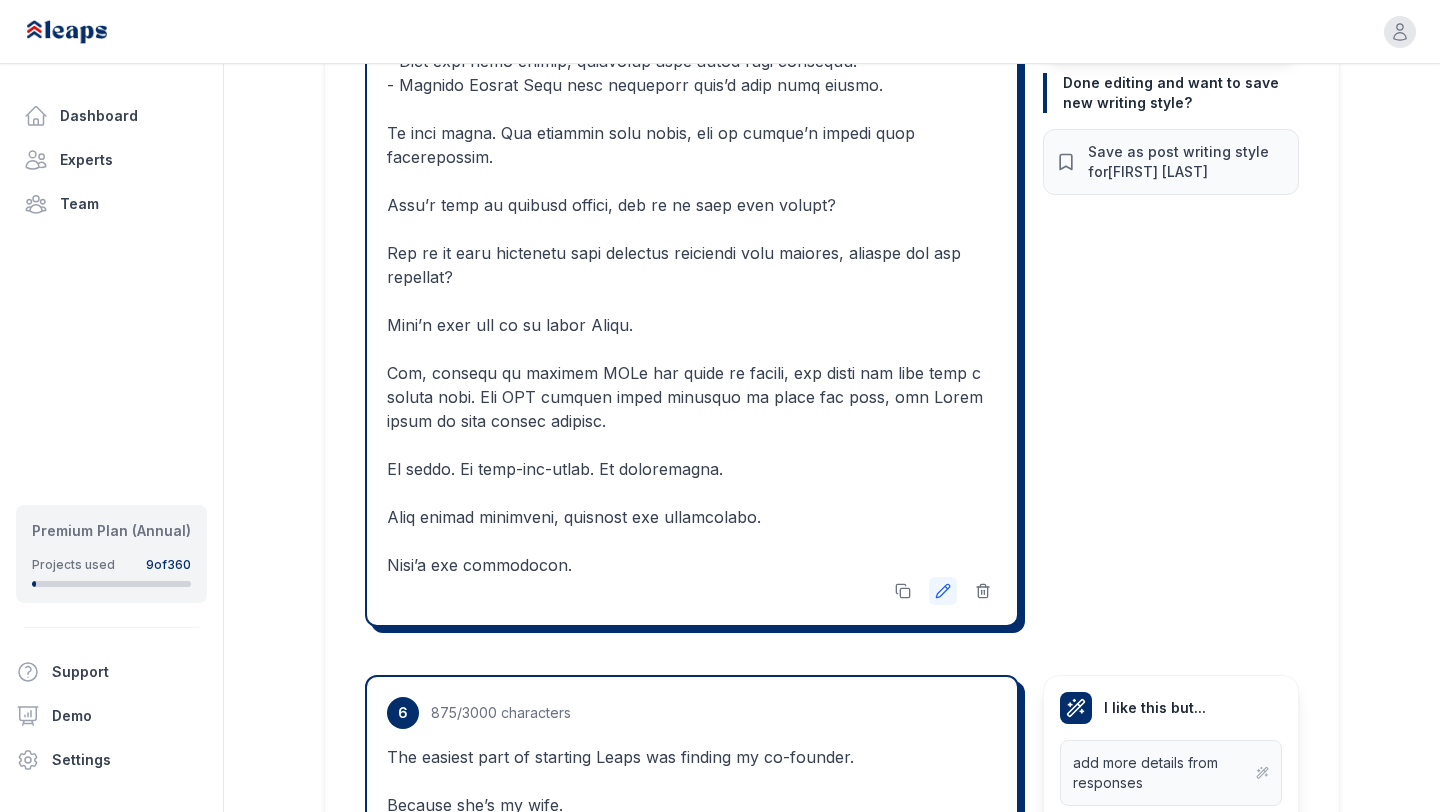 click 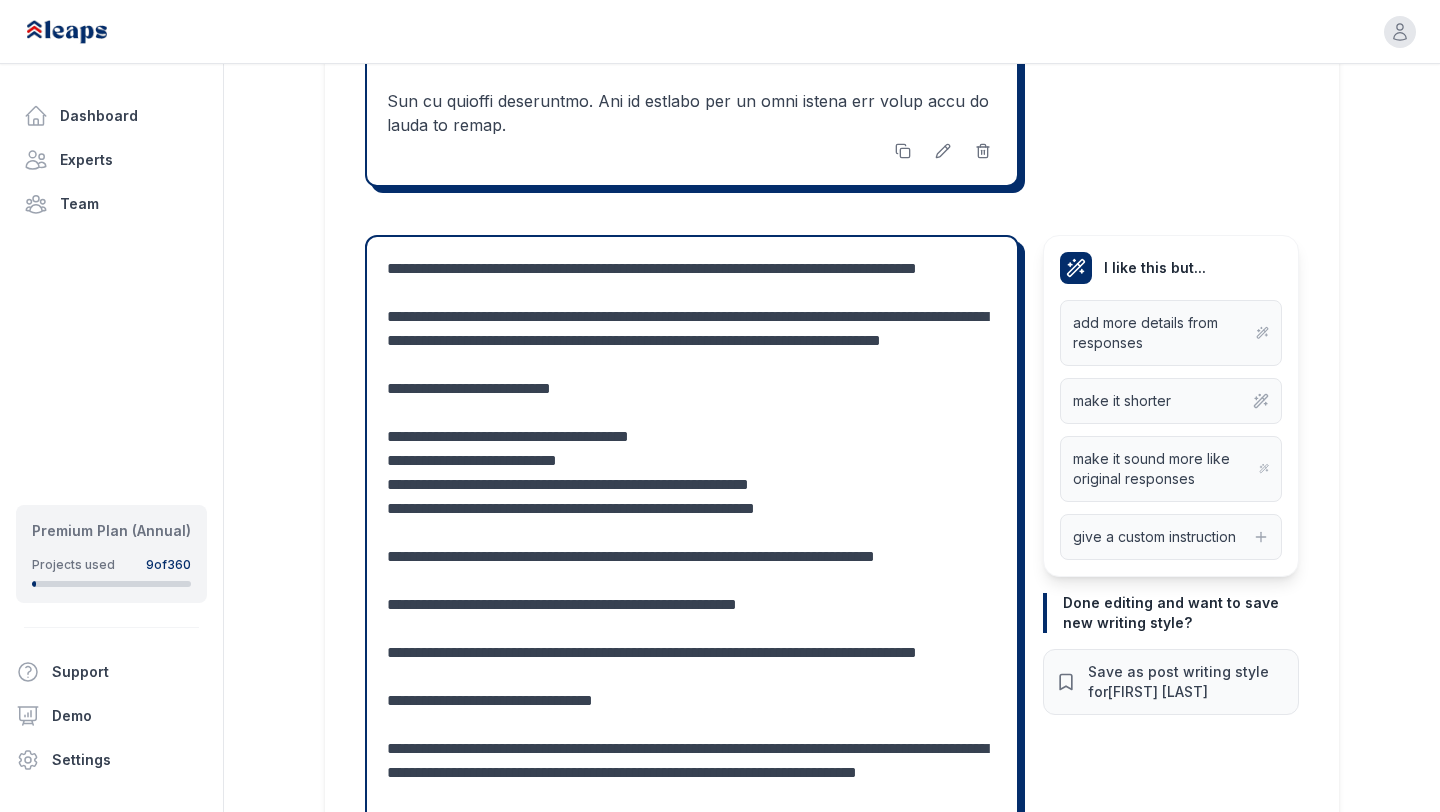 click at bounding box center [692, 653] 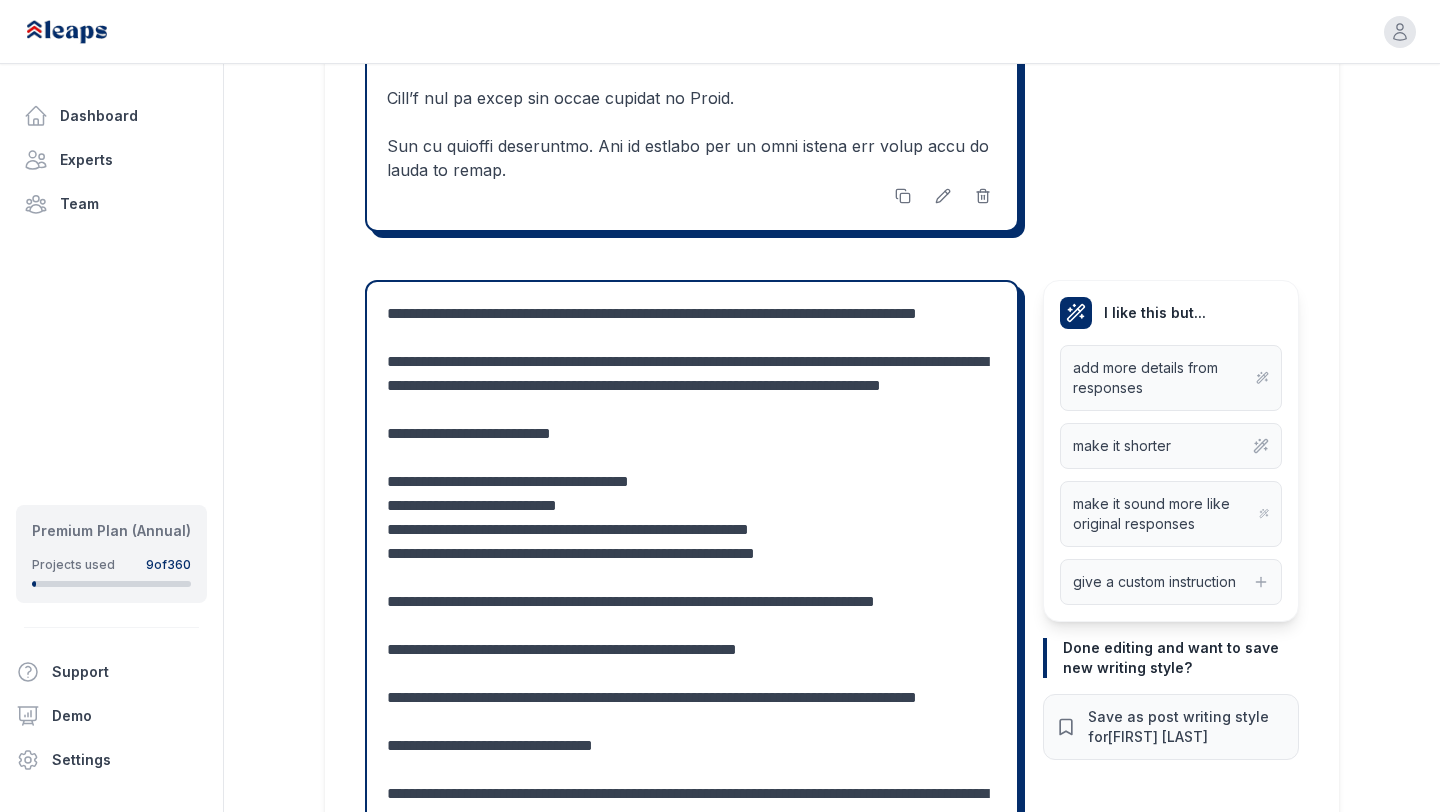 click at bounding box center [692, 698] 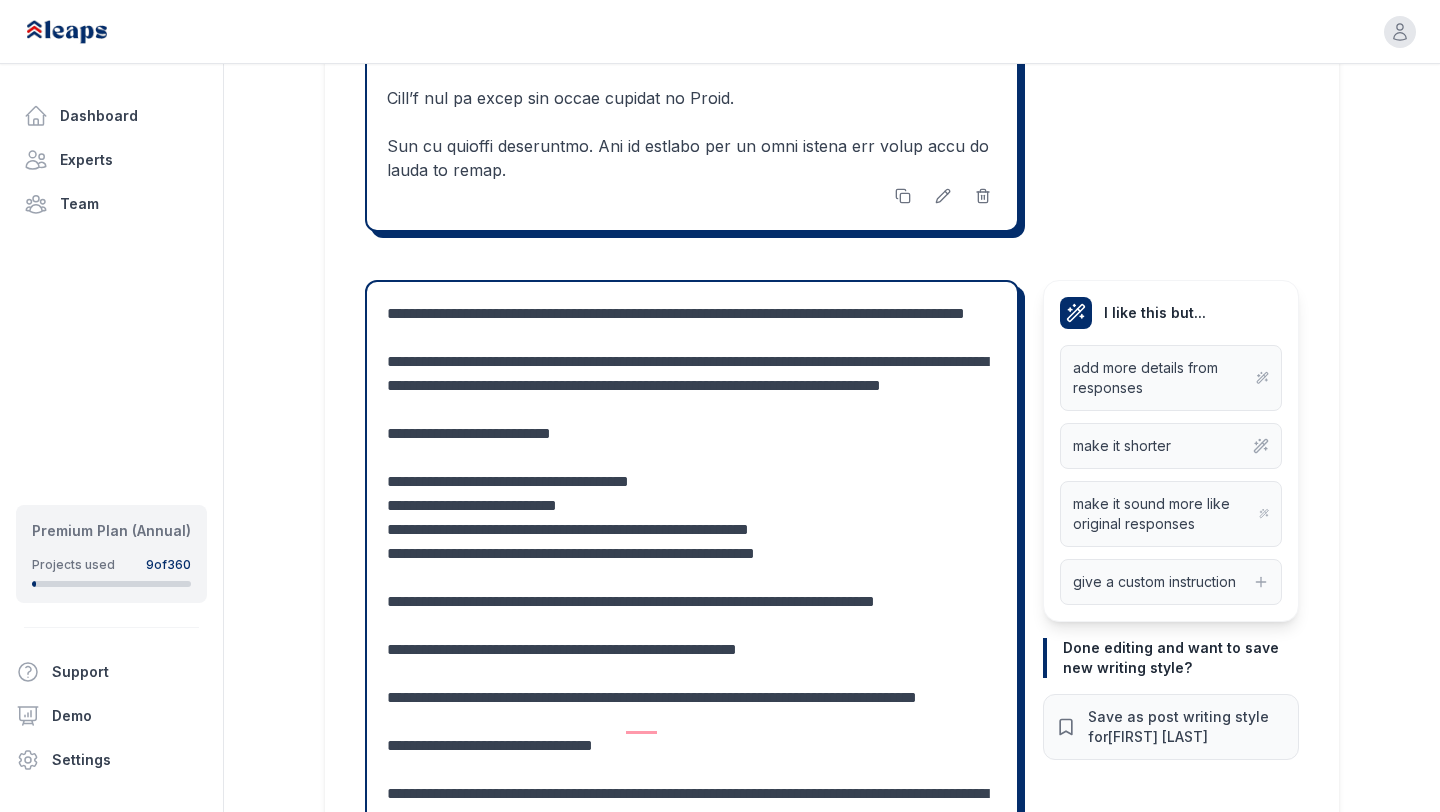 click at bounding box center (692, 698) 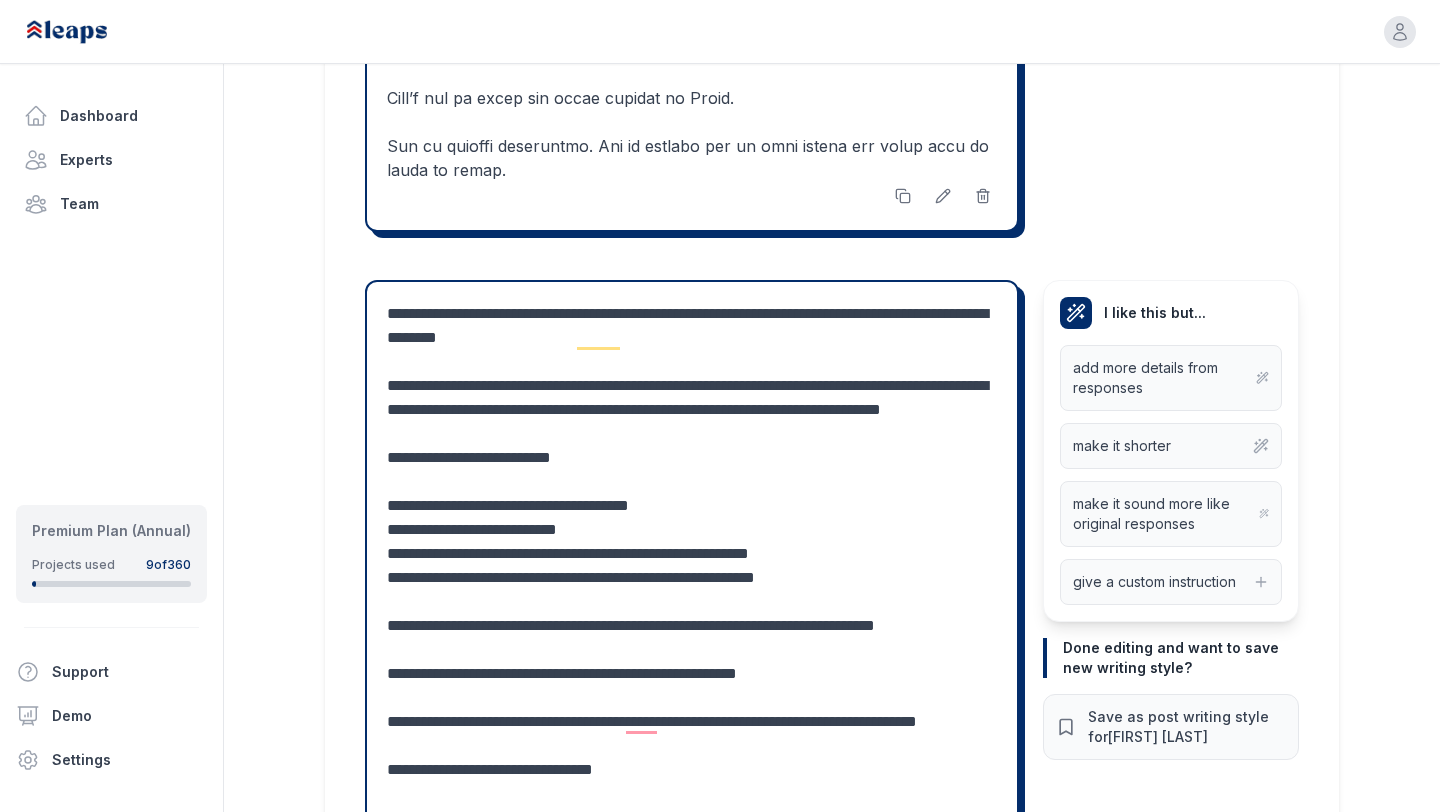 scroll, scrollTop: 4321, scrollLeft: 0, axis: vertical 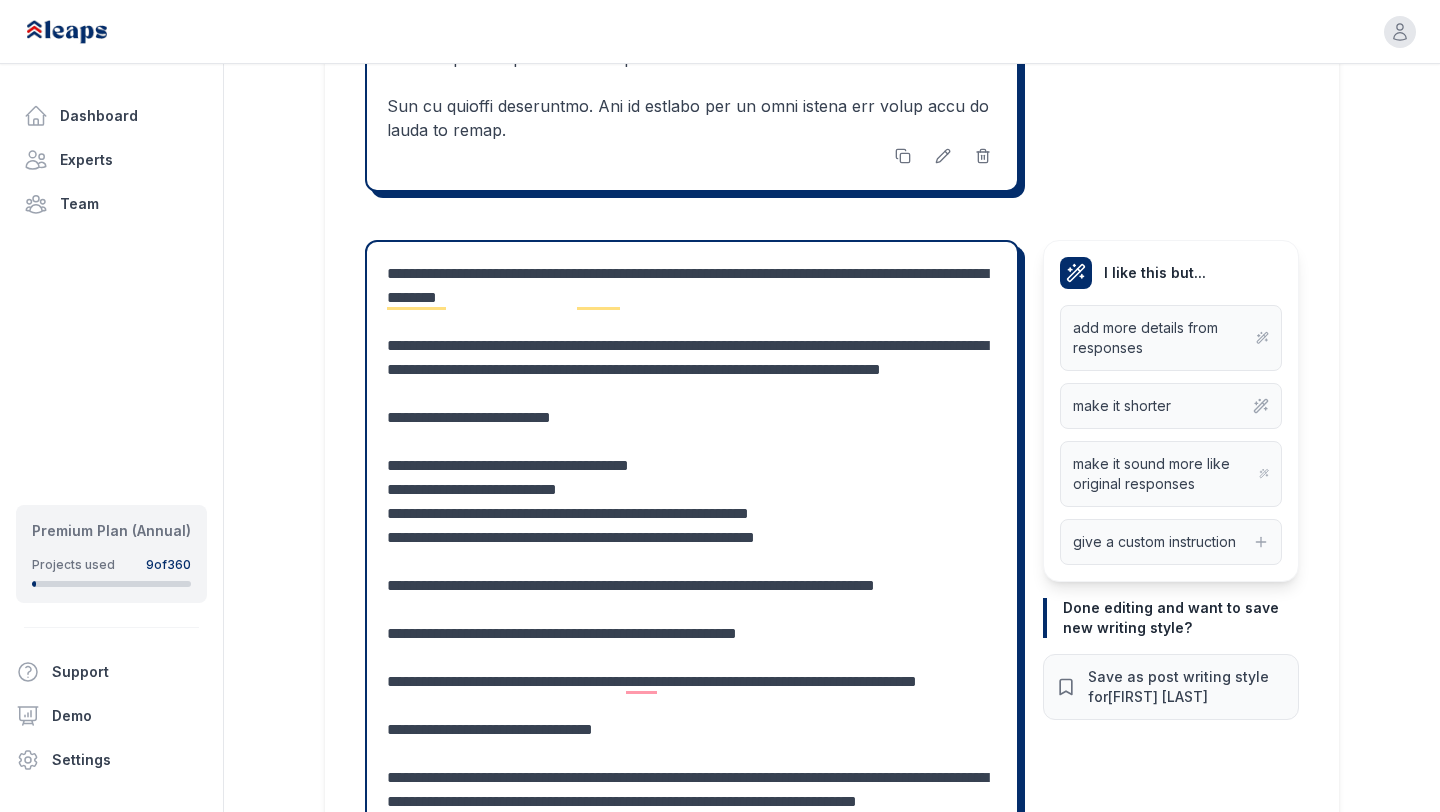 click at bounding box center (692, 658) 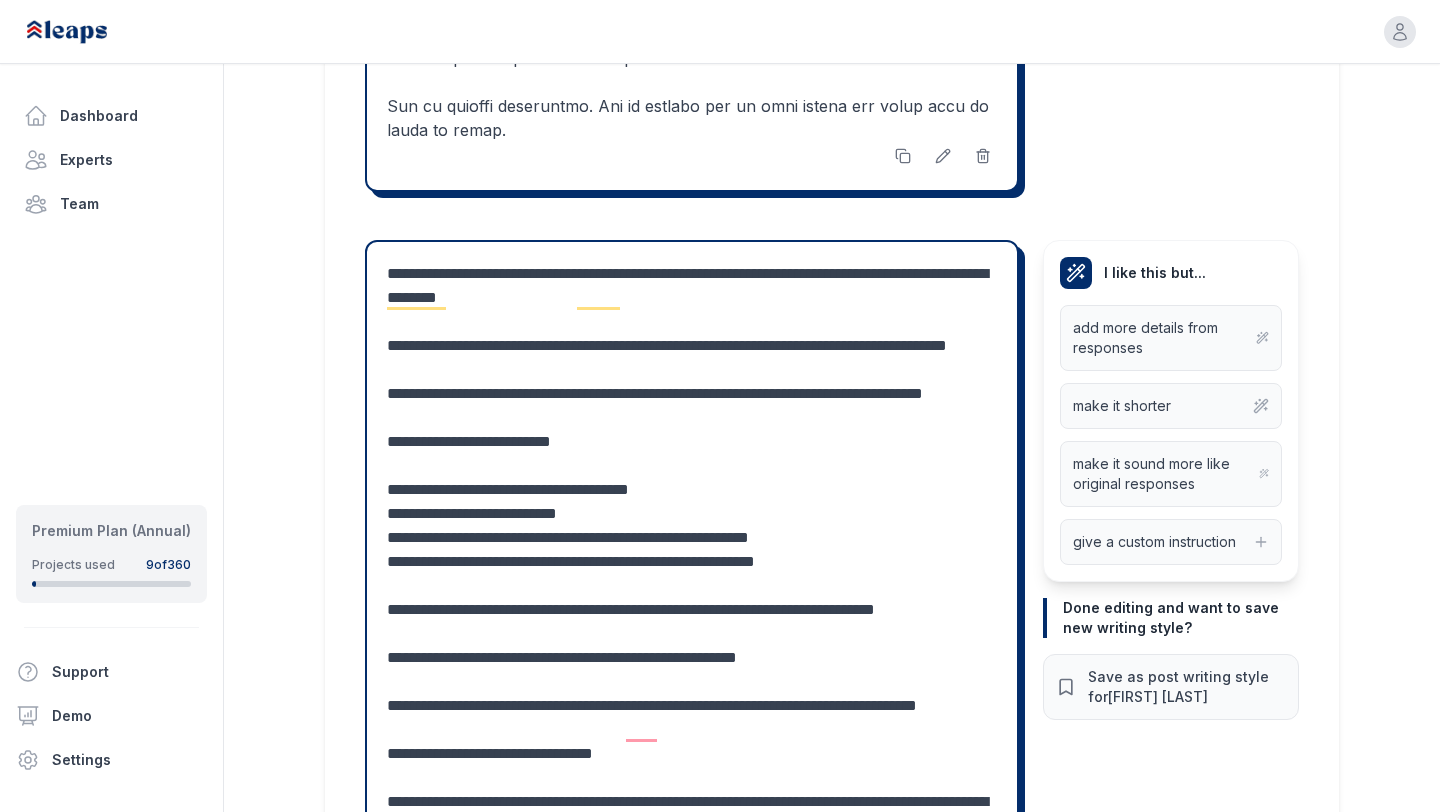 click at bounding box center (692, 682) 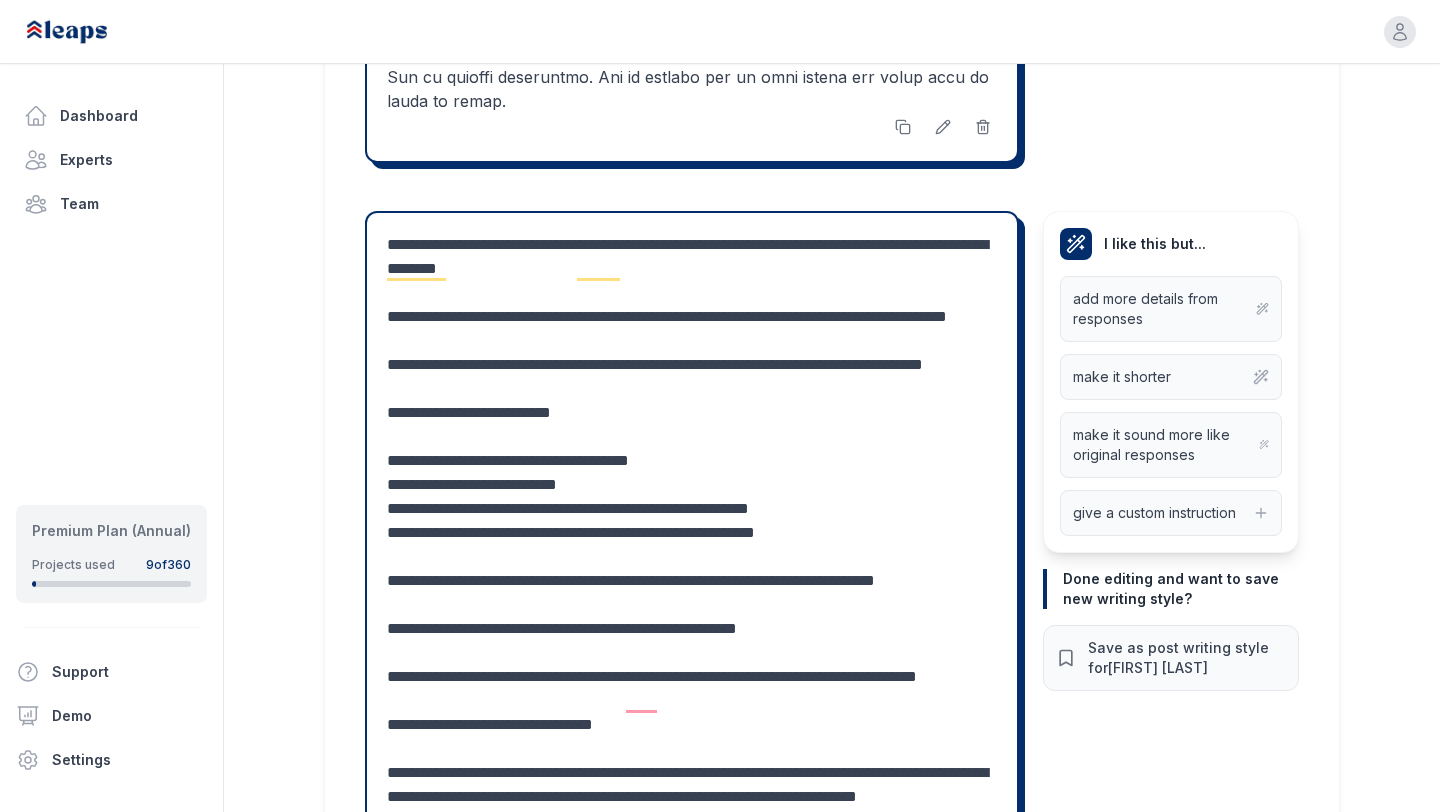 scroll, scrollTop: 4352, scrollLeft: 0, axis: vertical 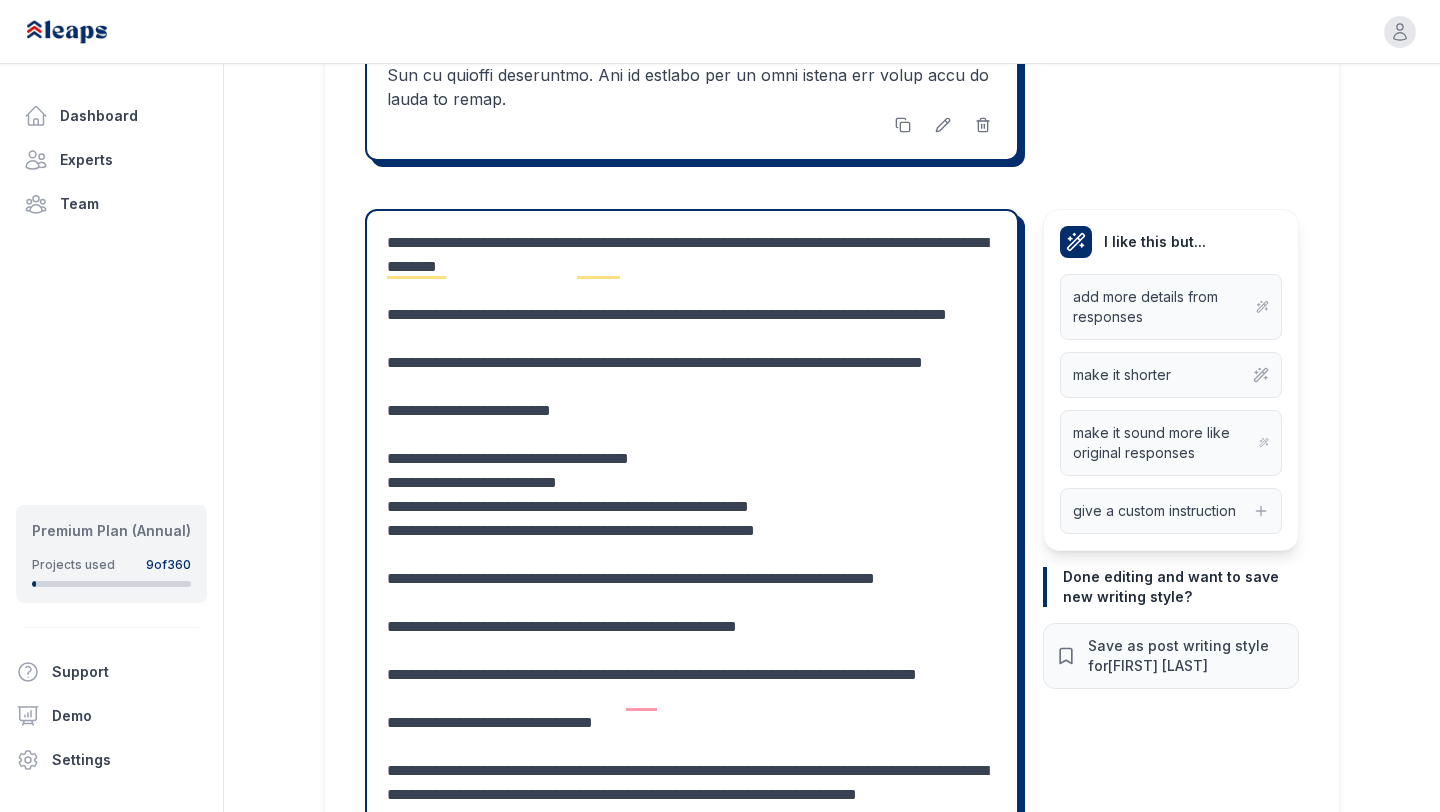 click at bounding box center (692, 651) 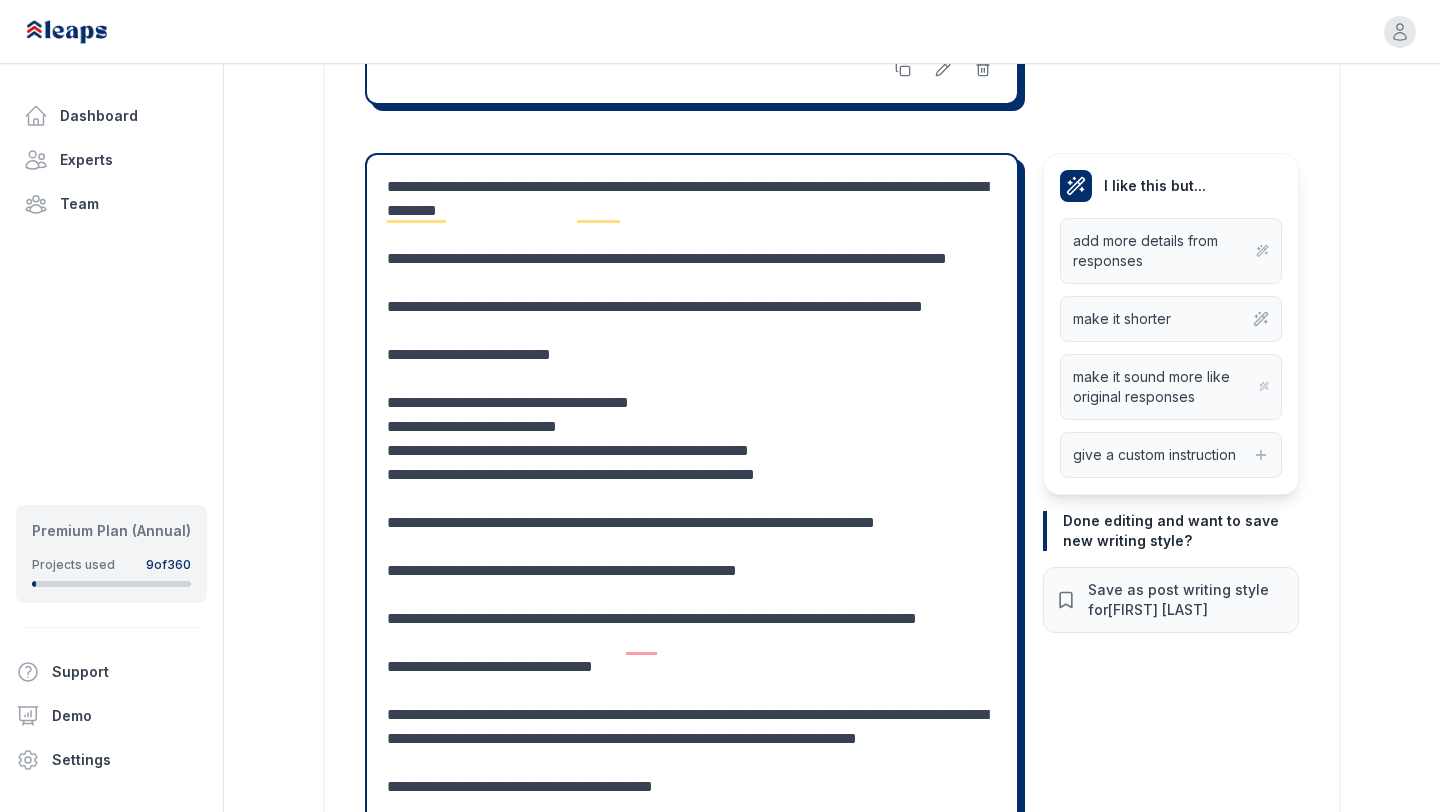 scroll, scrollTop: 4449, scrollLeft: 0, axis: vertical 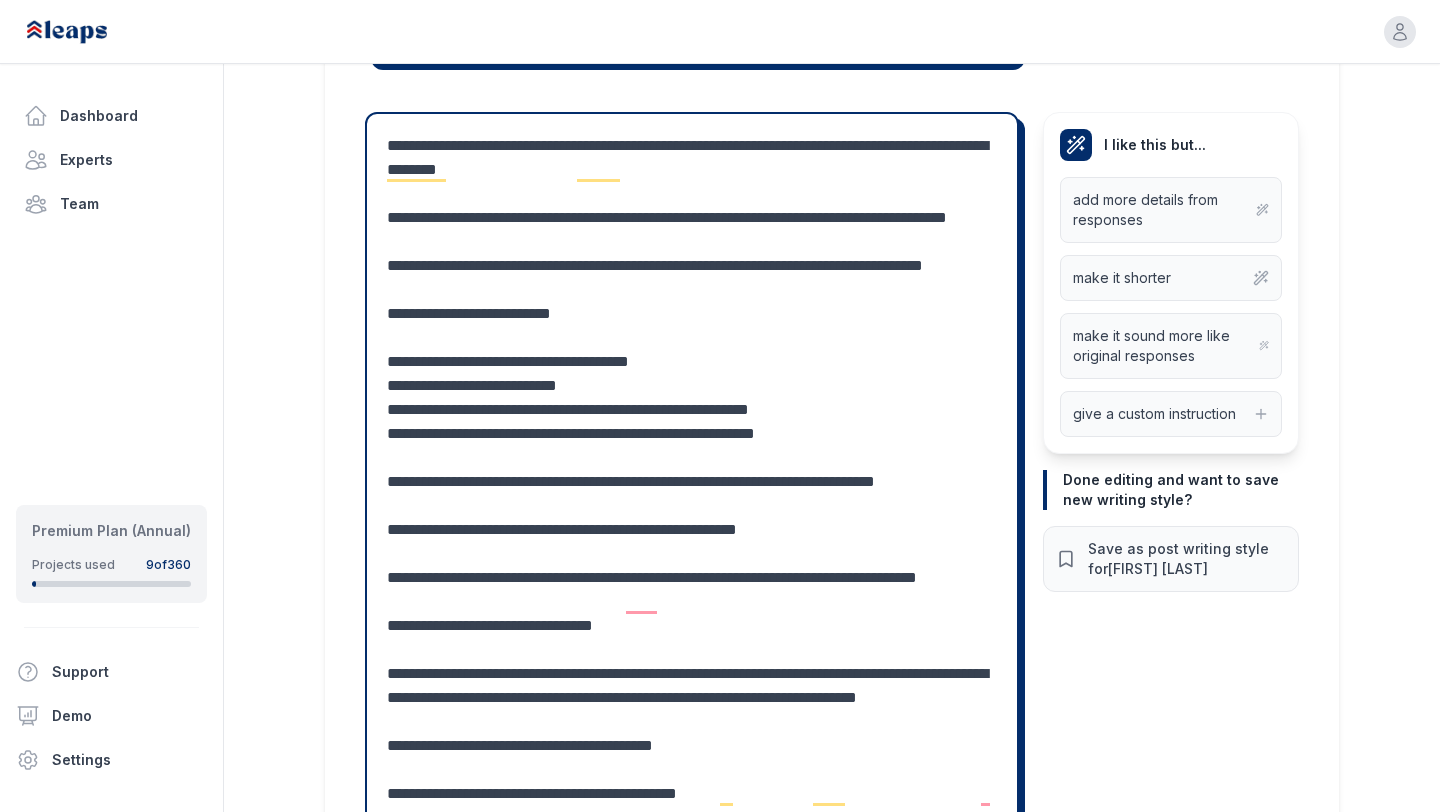 click at bounding box center [692, 554] 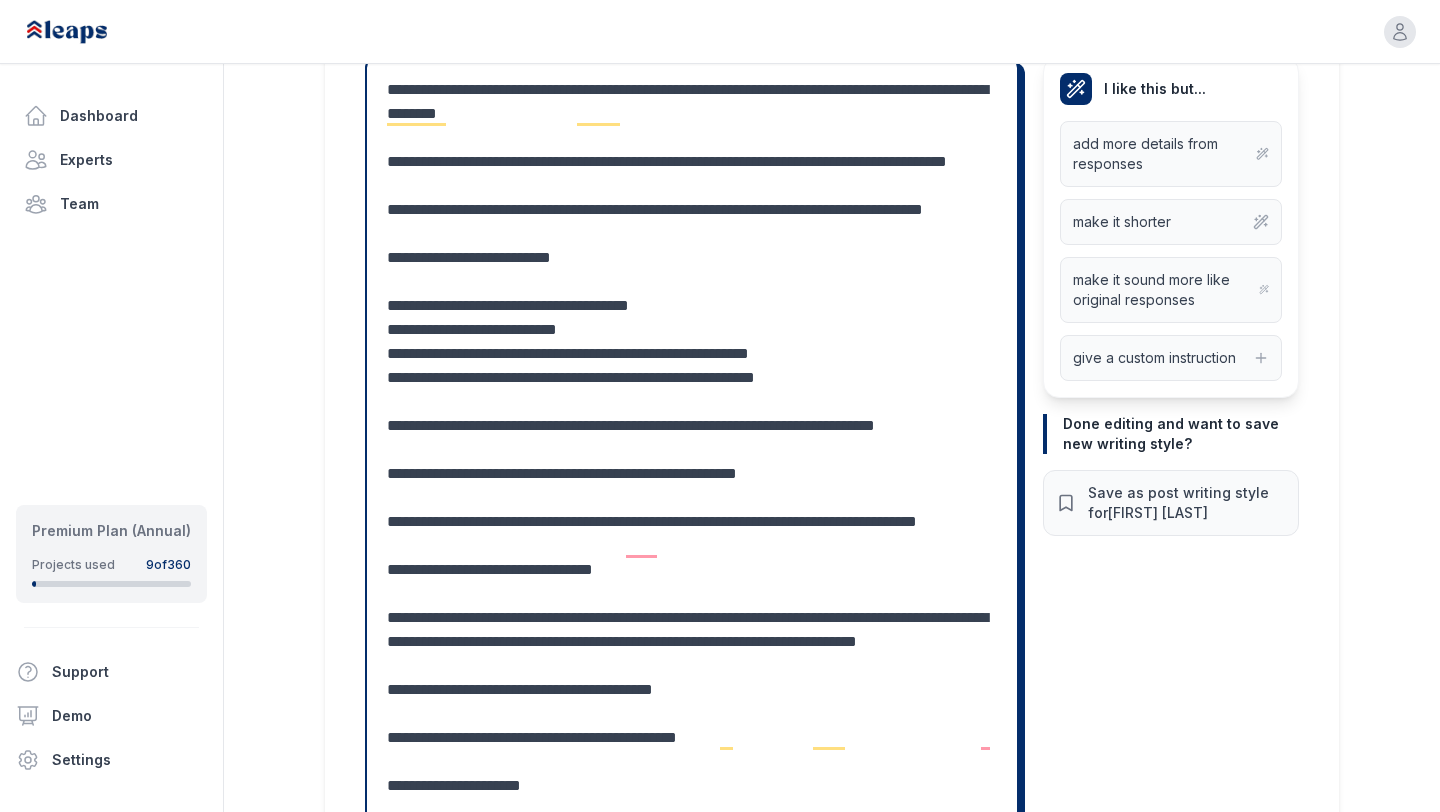 click at bounding box center (692, 498) 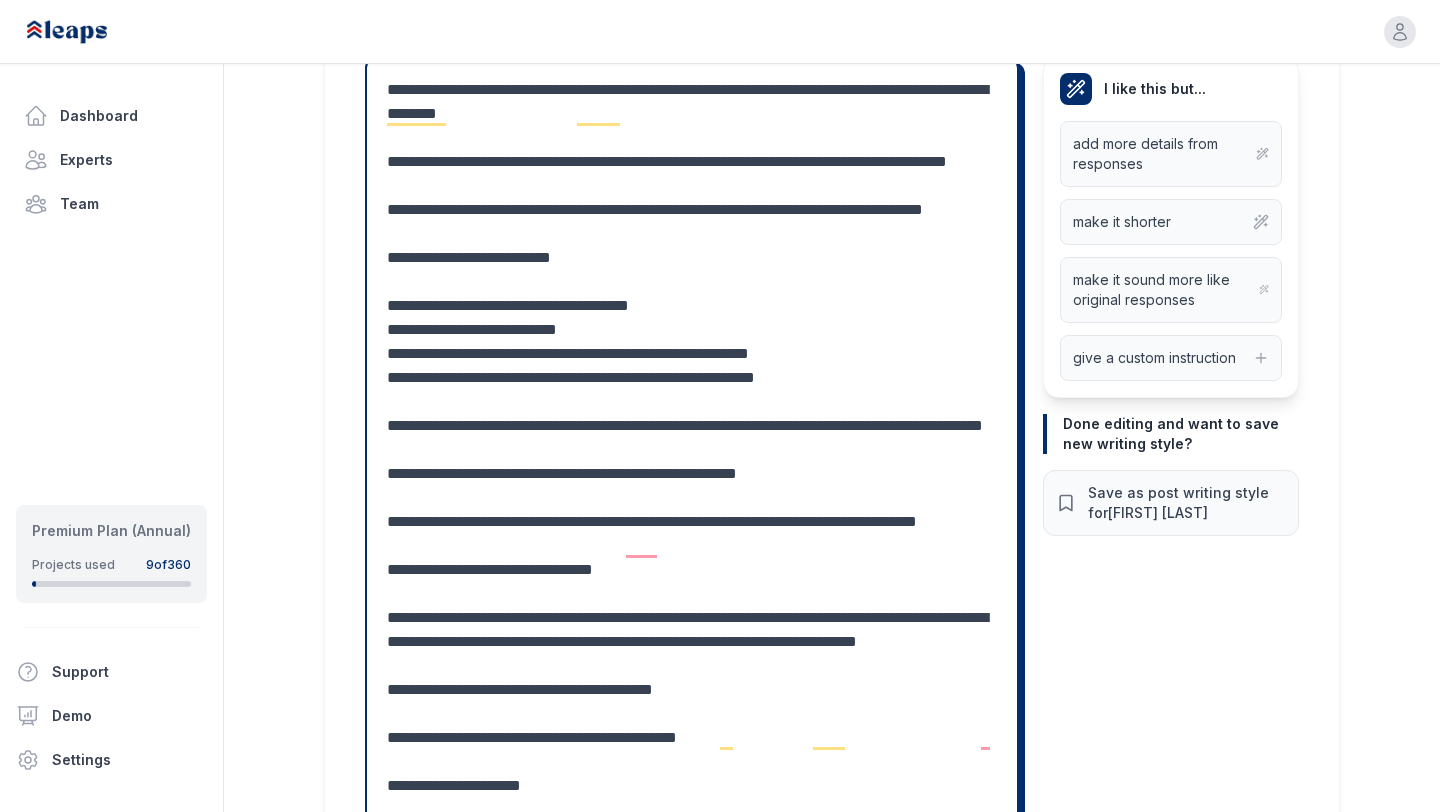 click at bounding box center (692, 498) 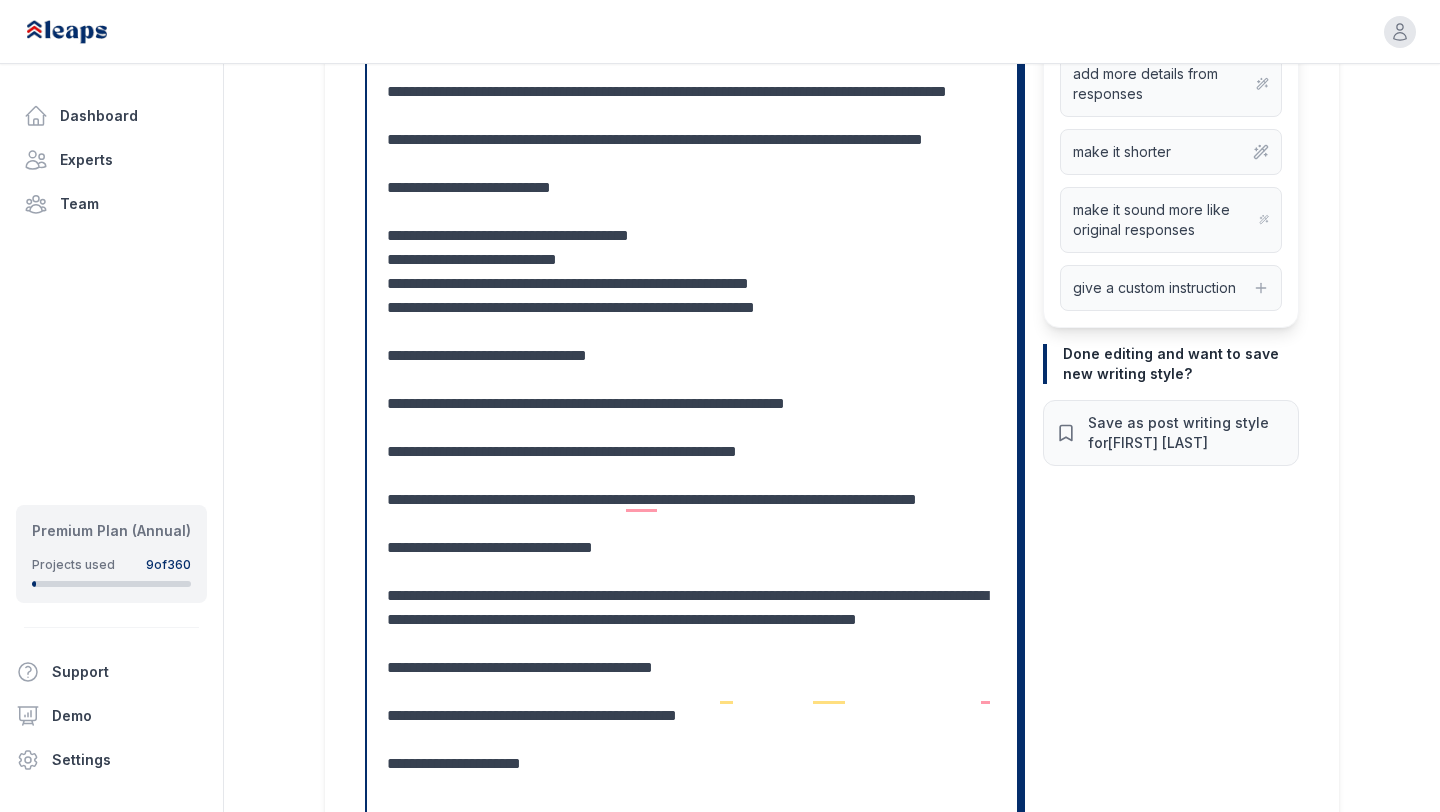 scroll, scrollTop: 4585, scrollLeft: 0, axis: vertical 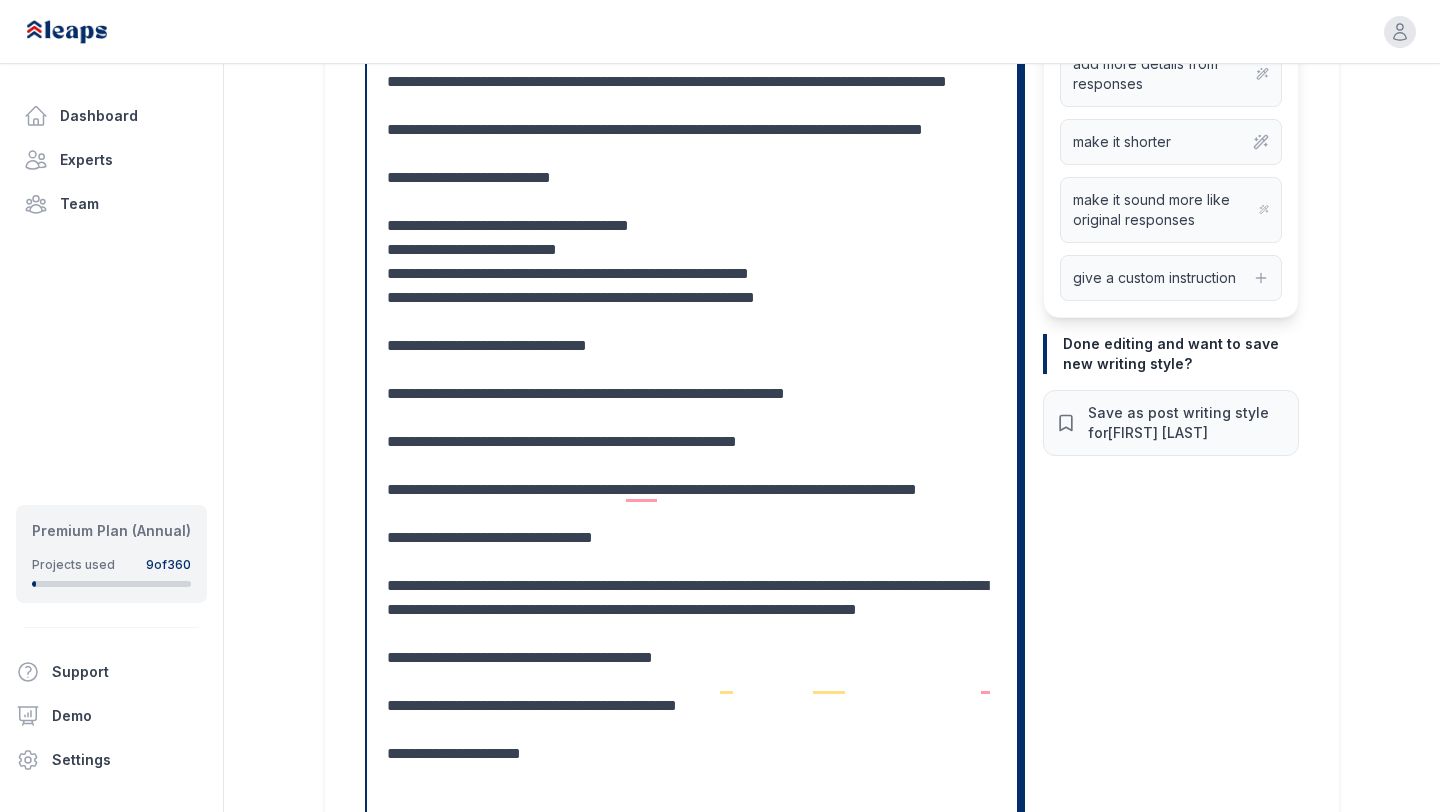 click at bounding box center (692, 430) 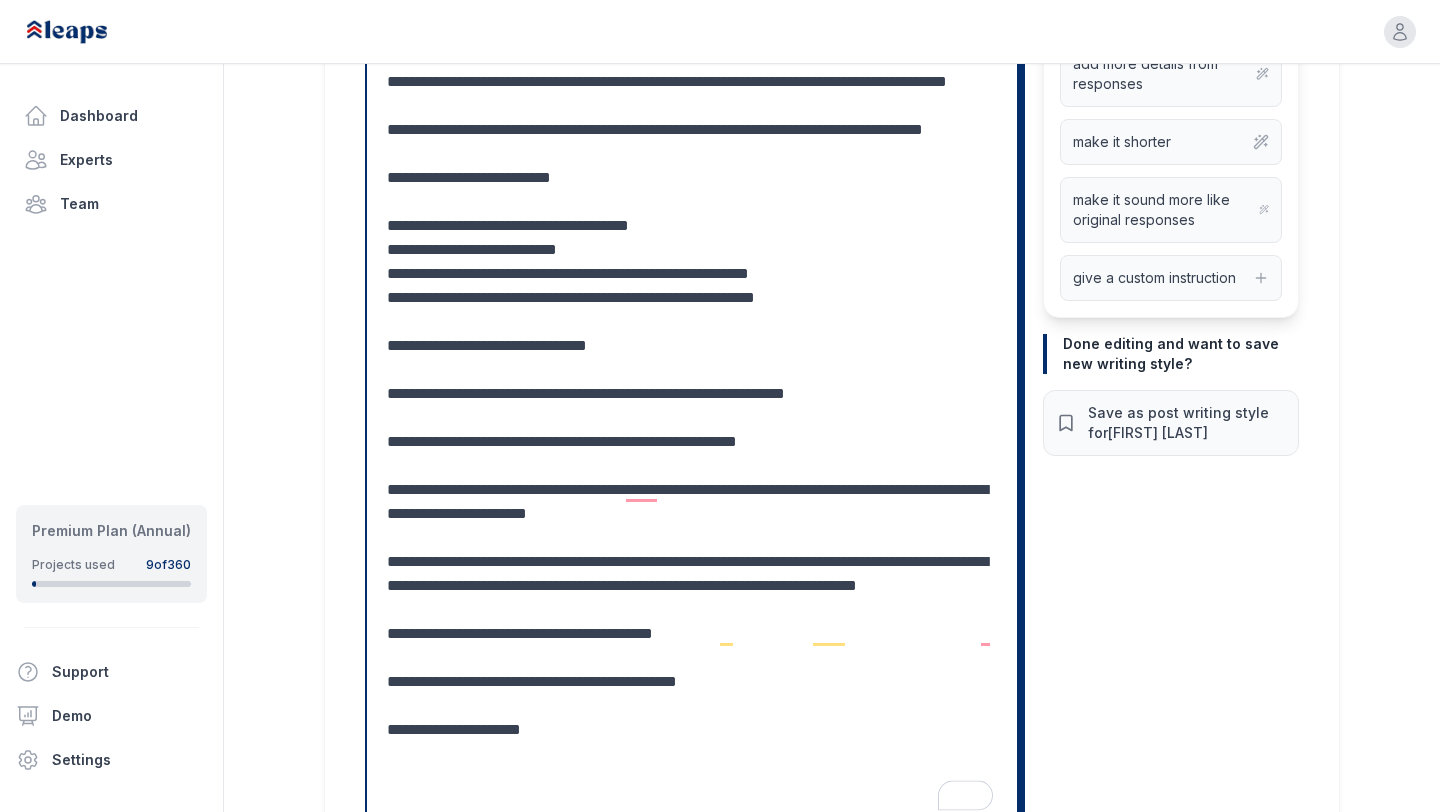 scroll, scrollTop: 4632, scrollLeft: 0, axis: vertical 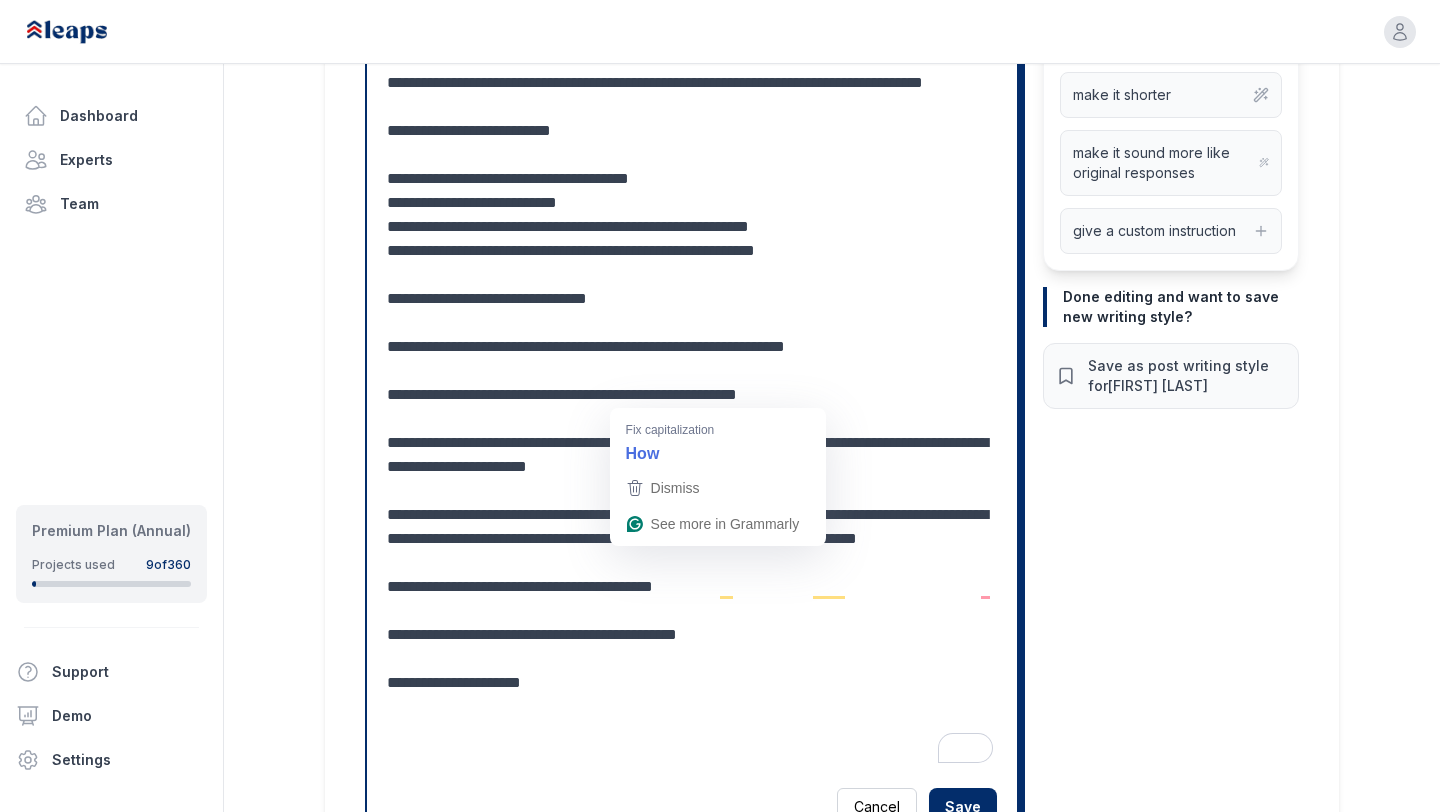click at bounding box center [692, 359] 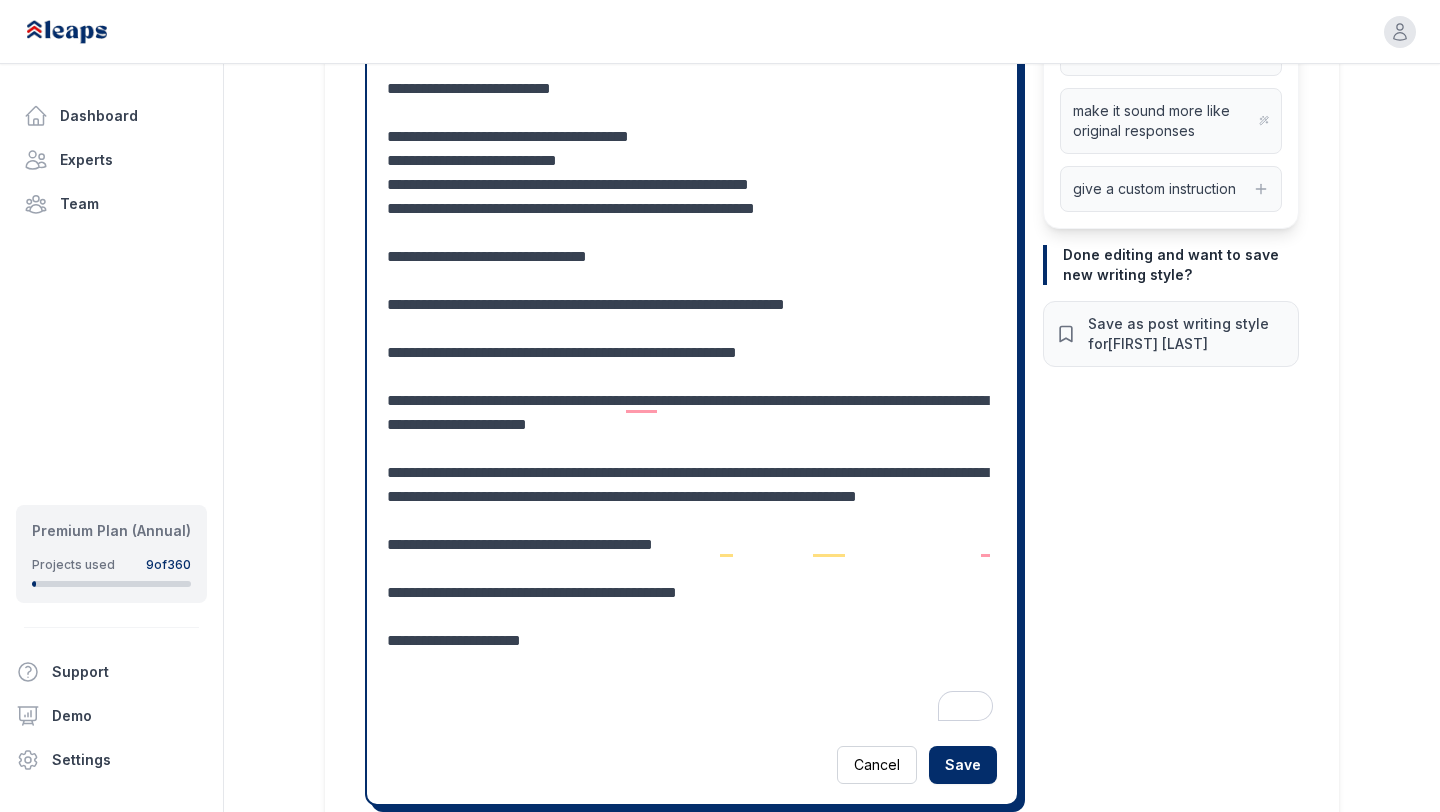 scroll, scrollTop: 4687, scrollLeft: 0, axis: vertical 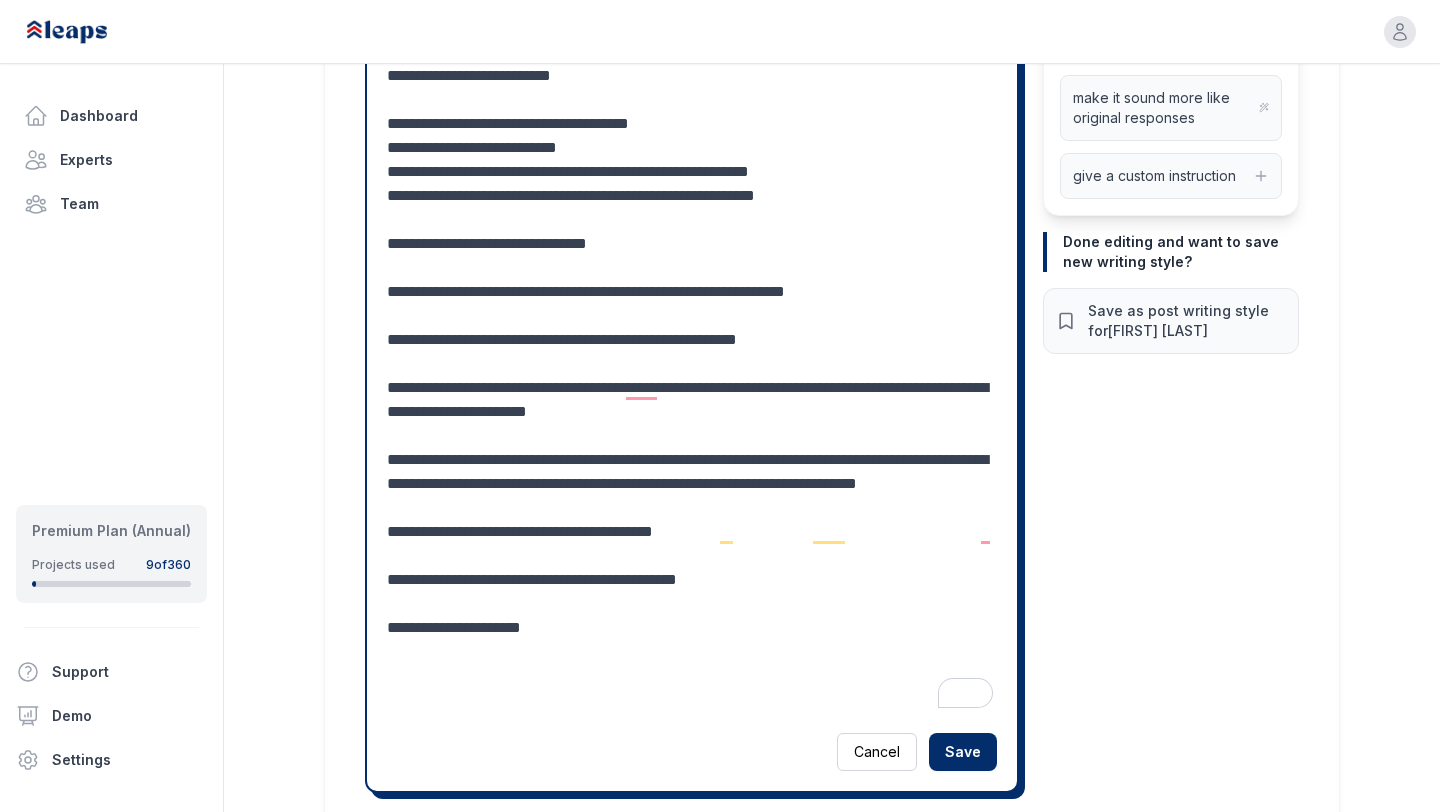 click at bounding box center [692, 304] 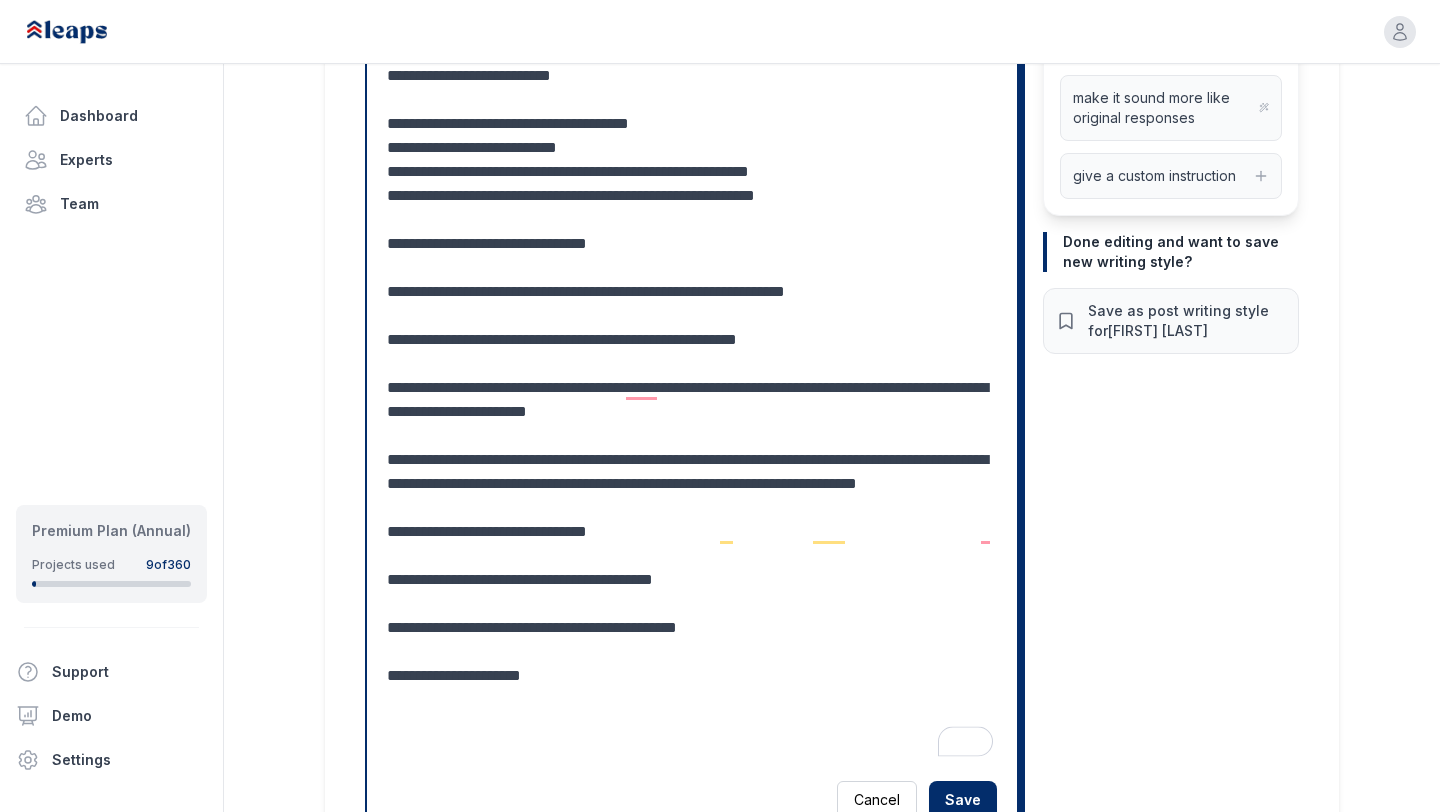 click at bounding box center (692, 328) 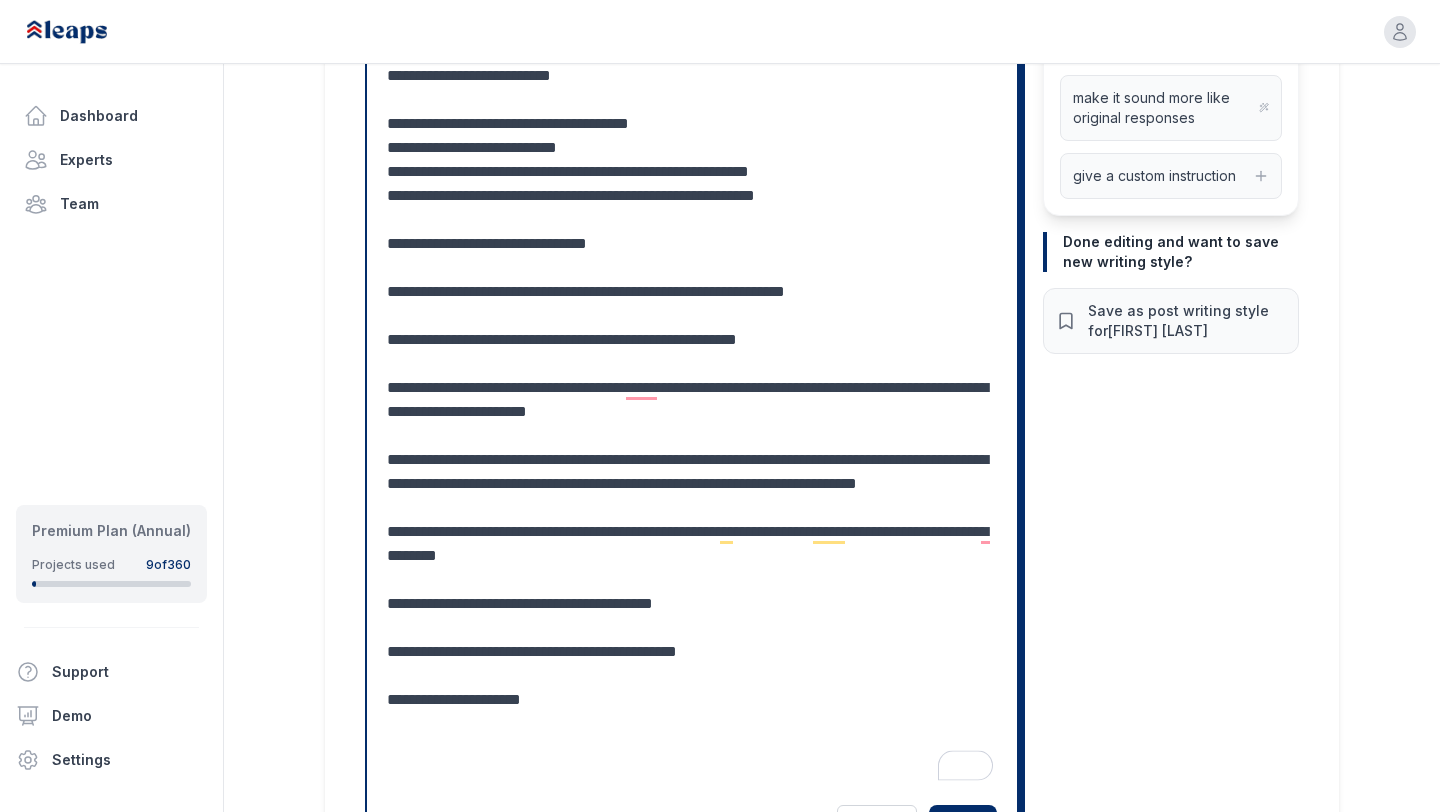 click at bounding box center (692, 340) 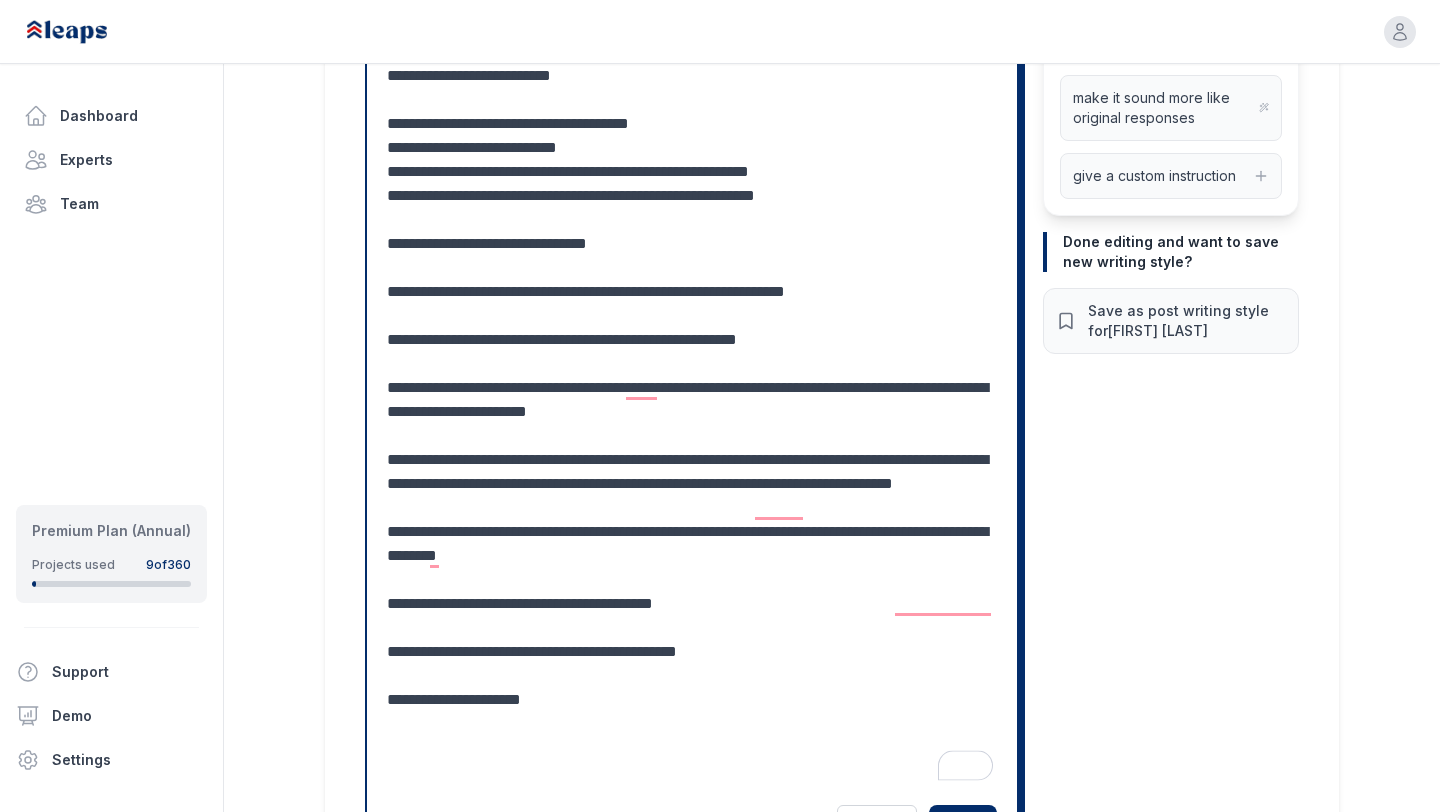 click at bounding box center (692, 340) 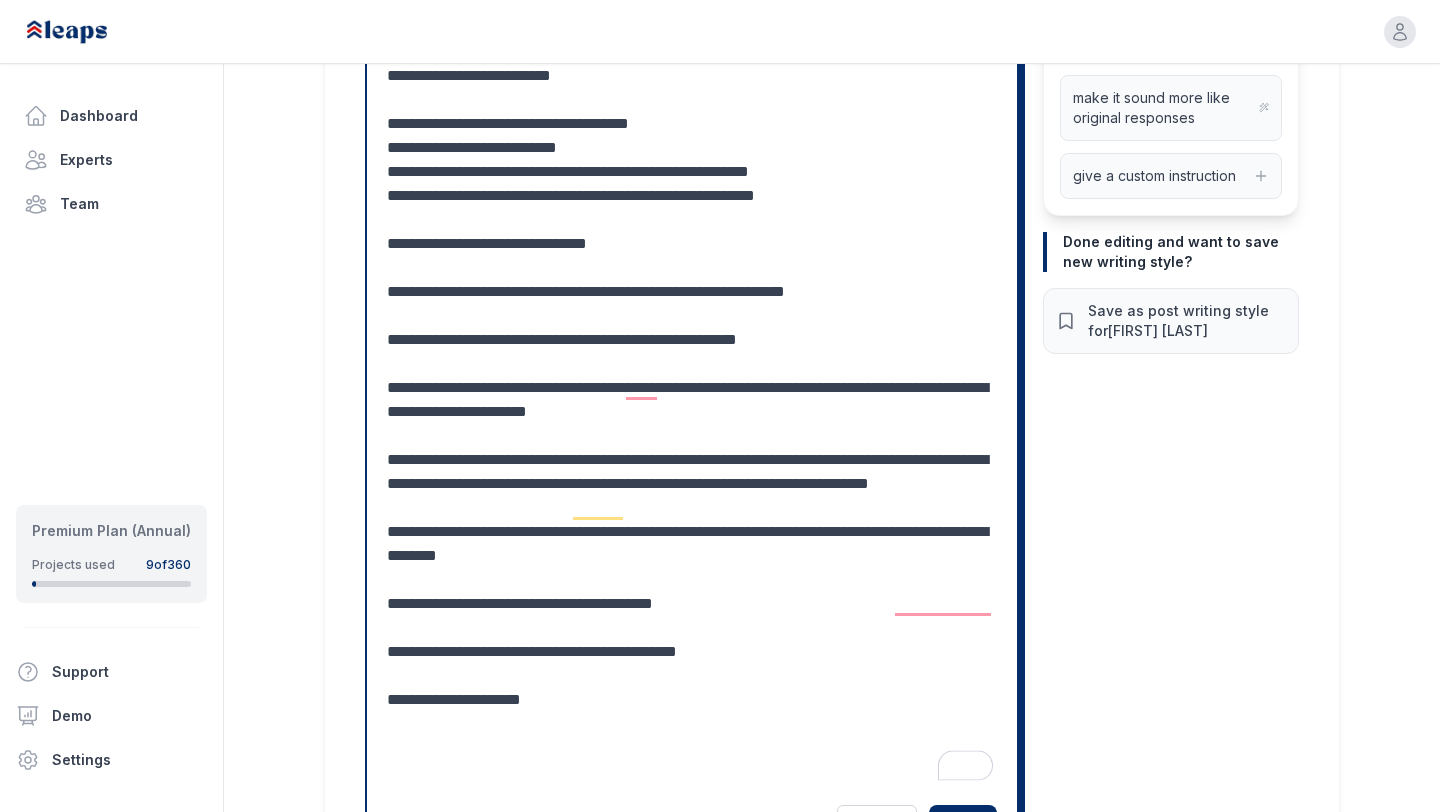 click at bounding box center (692, 340) 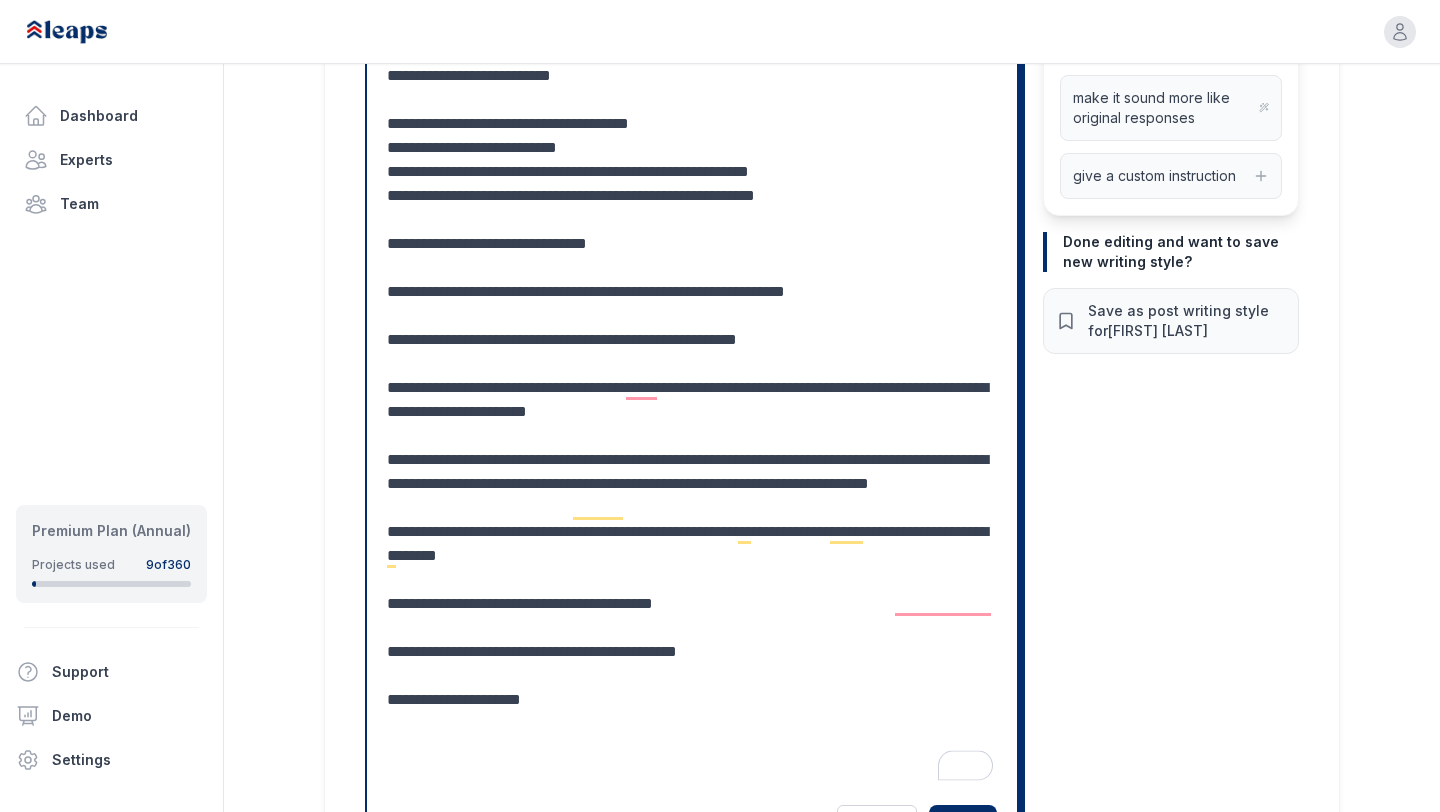 click at bounding box center [692, 340] 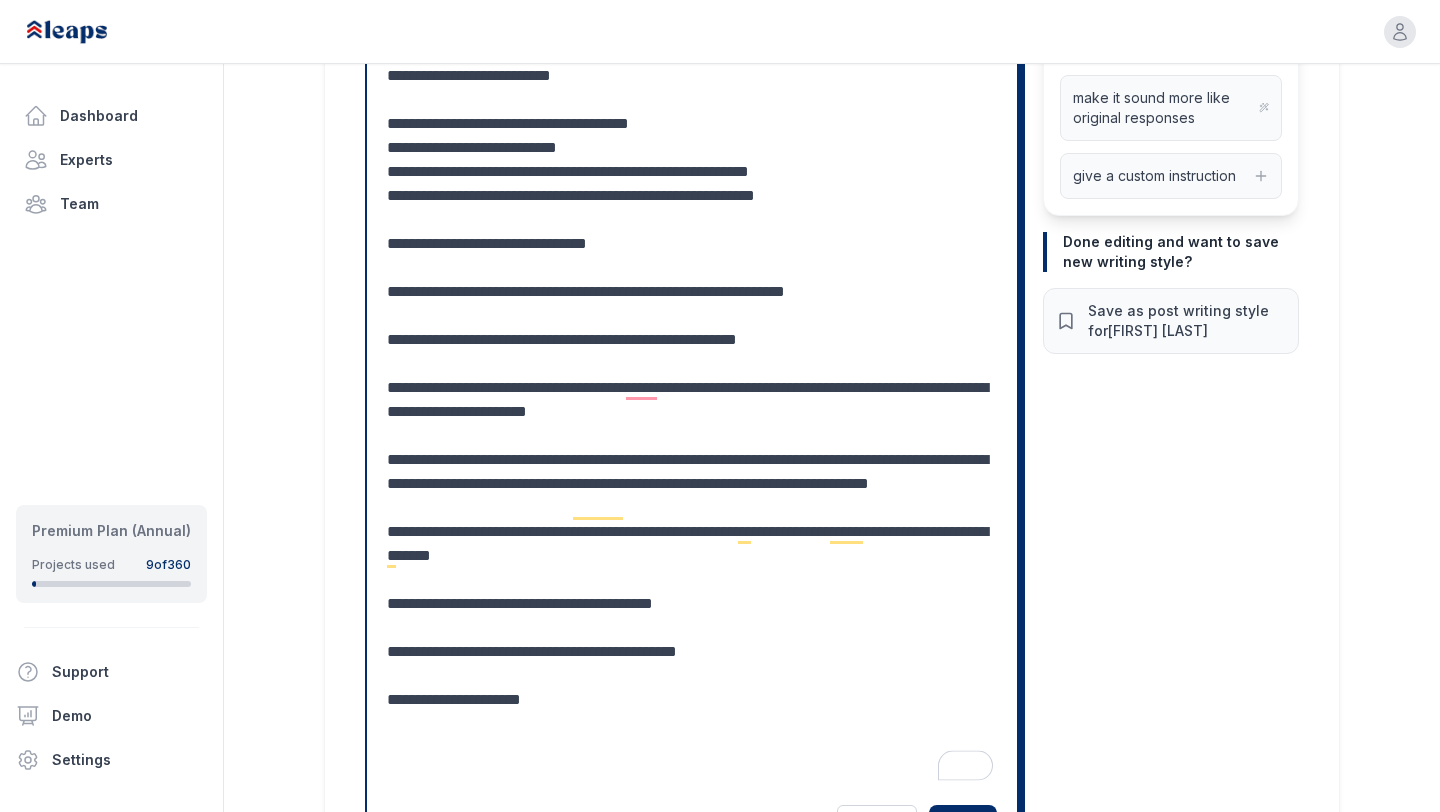 click at bounding box center [692, 340] 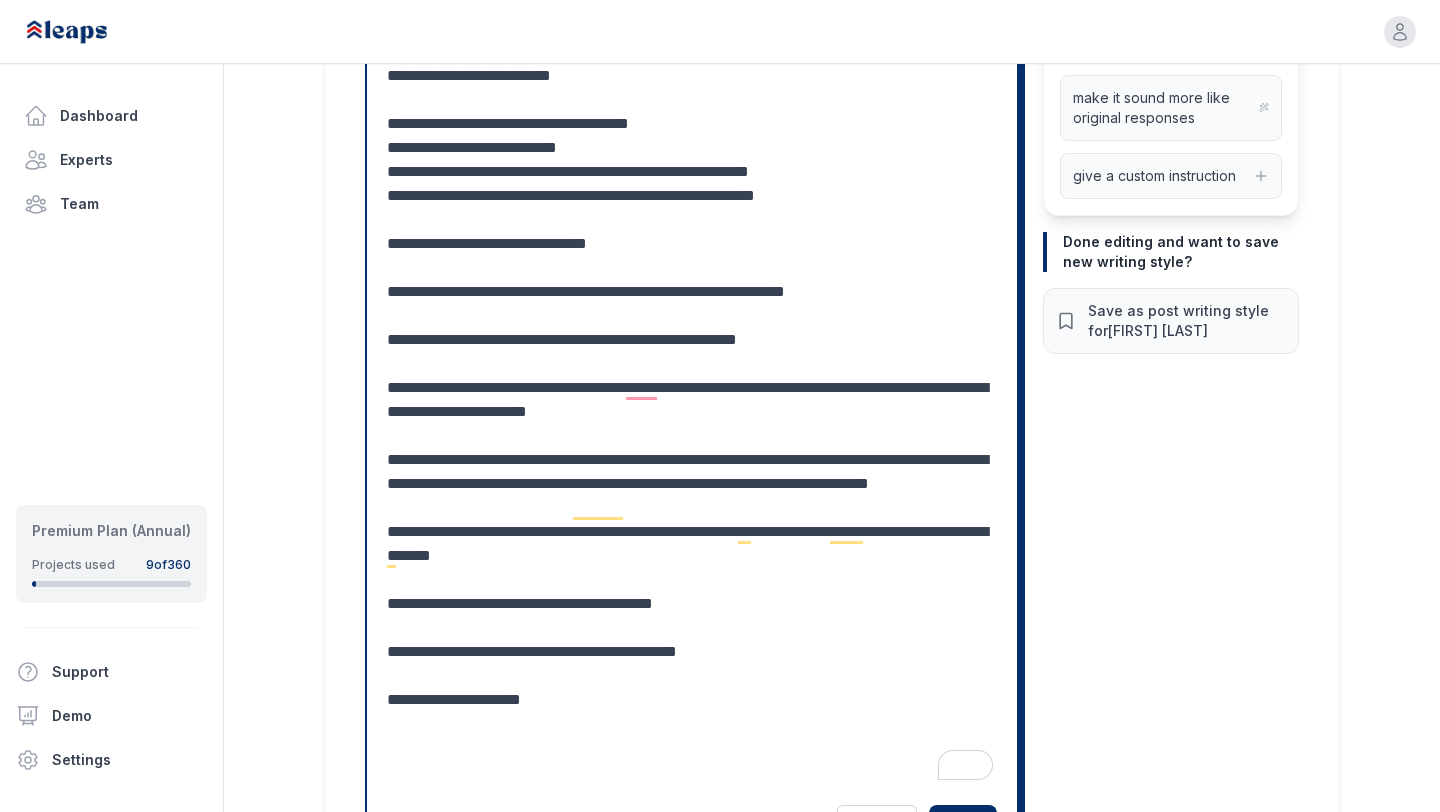 drag, startPoint x: 448, startPoint y: 627, endPoint x: 477, endPoint y: 627, distance: 29 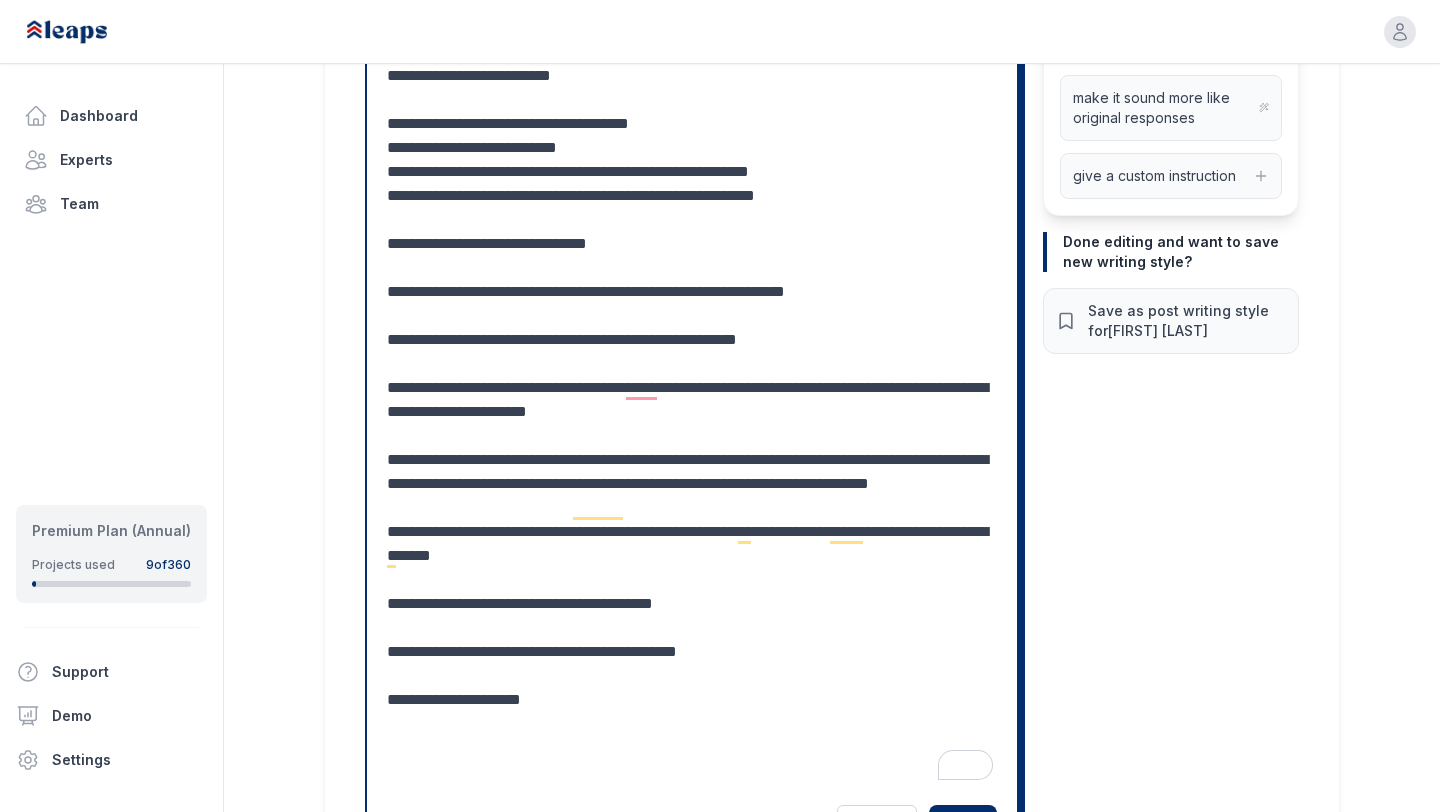 click at bounding box center [692, 340] 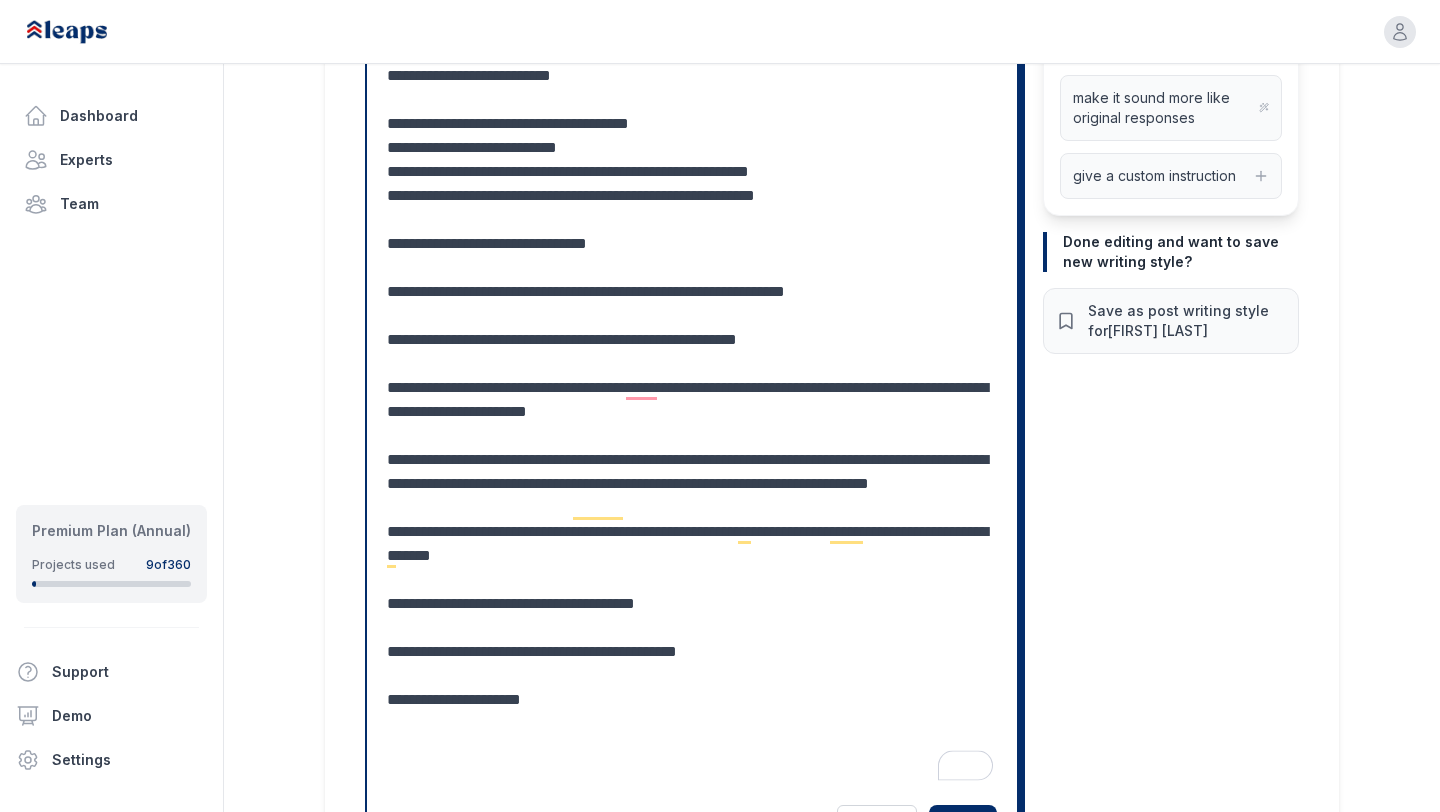 drag, startPoint x: 571, startPoint y: 628, endPoint x: 600, endPoint y: 628, distance: 29 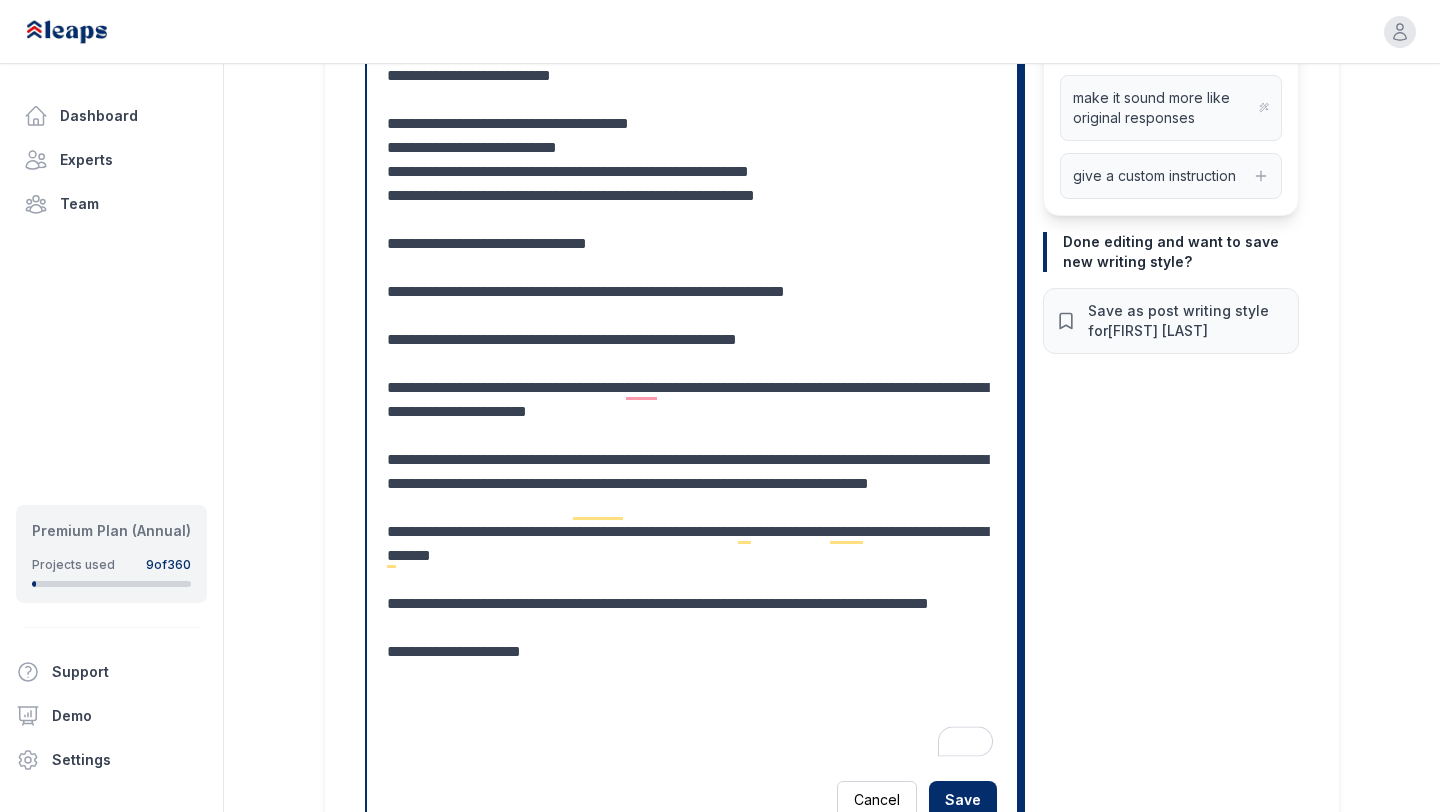 click at bounding box center [692, 328] 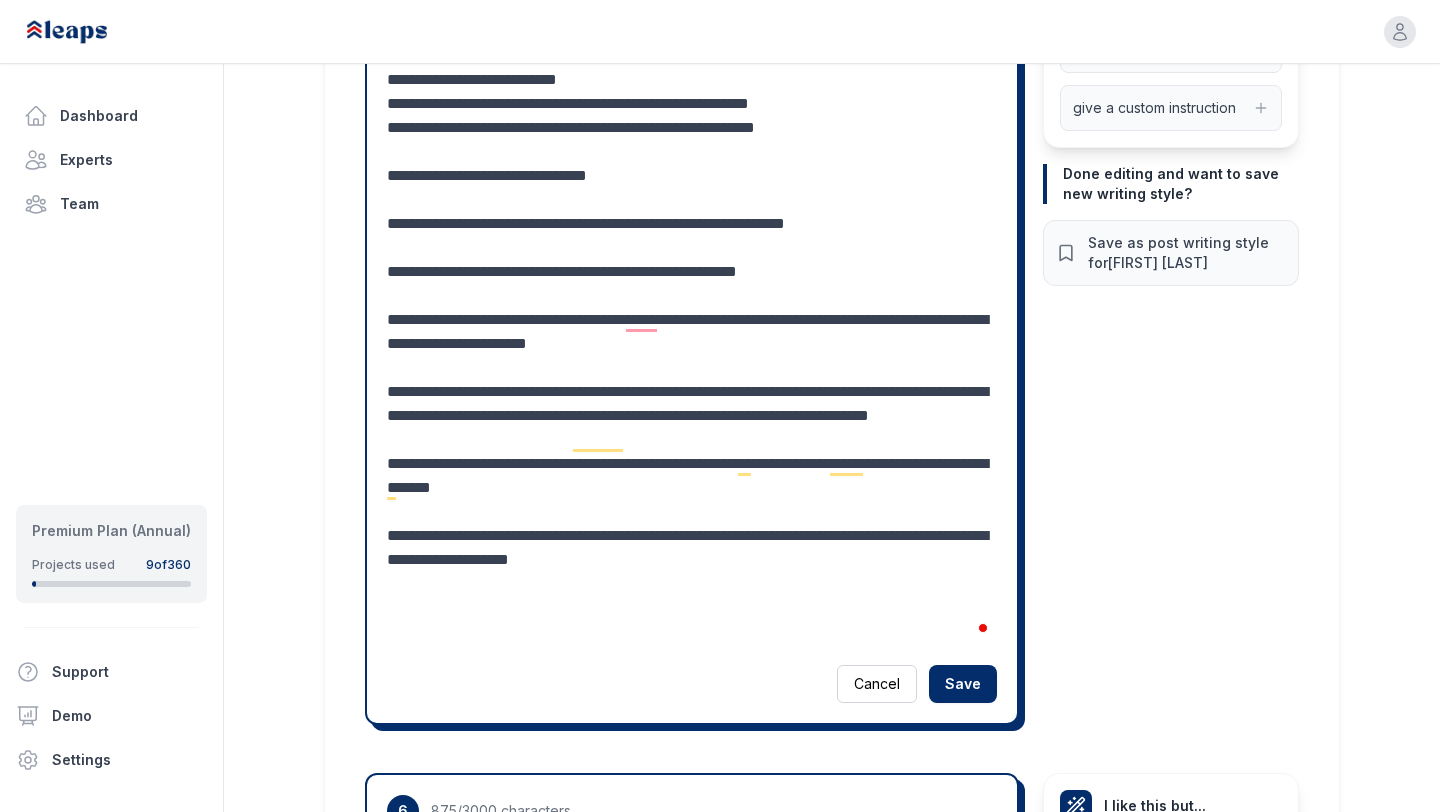 scroll, scrollTop: 4831, scrollLeft: 0, axis: vertical 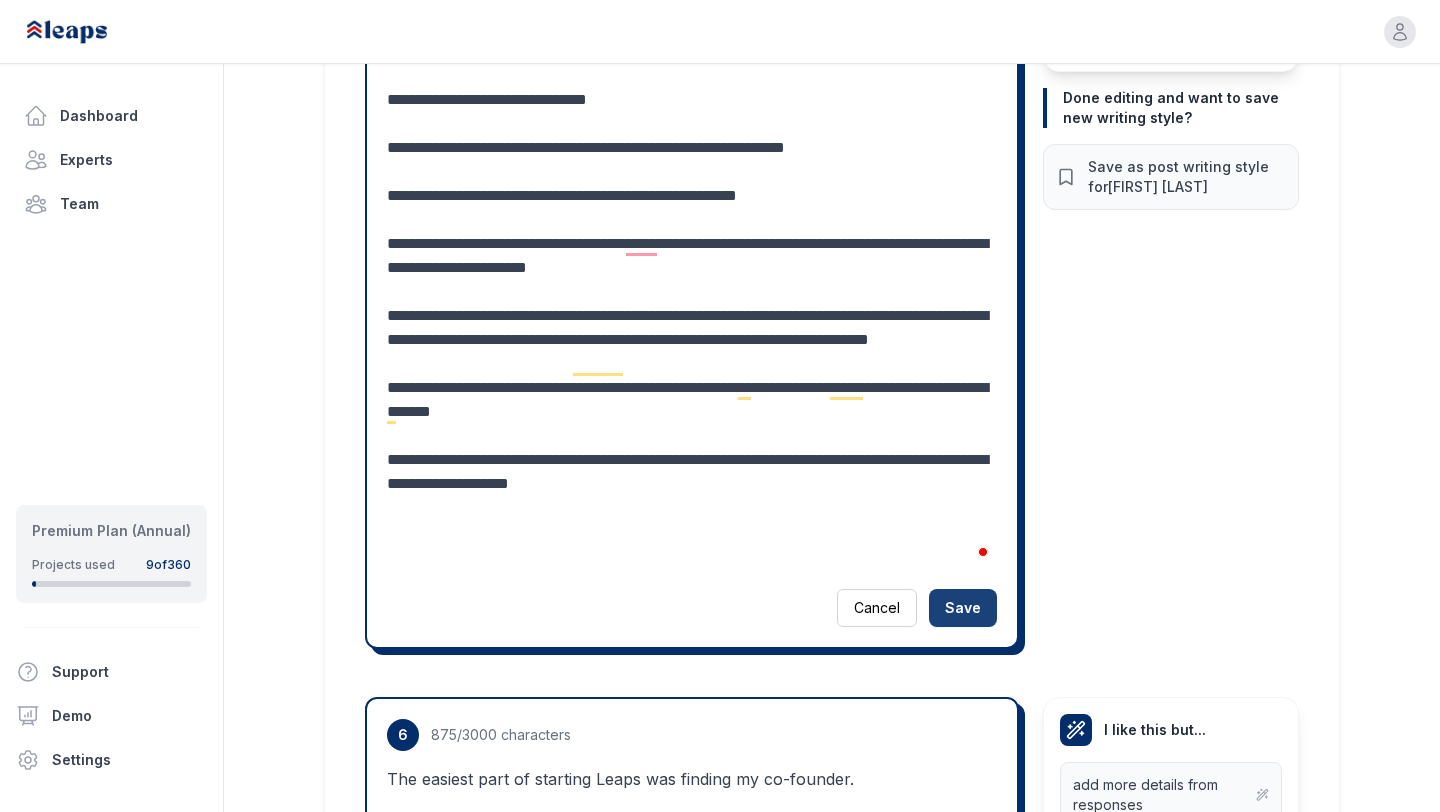type on "**********" 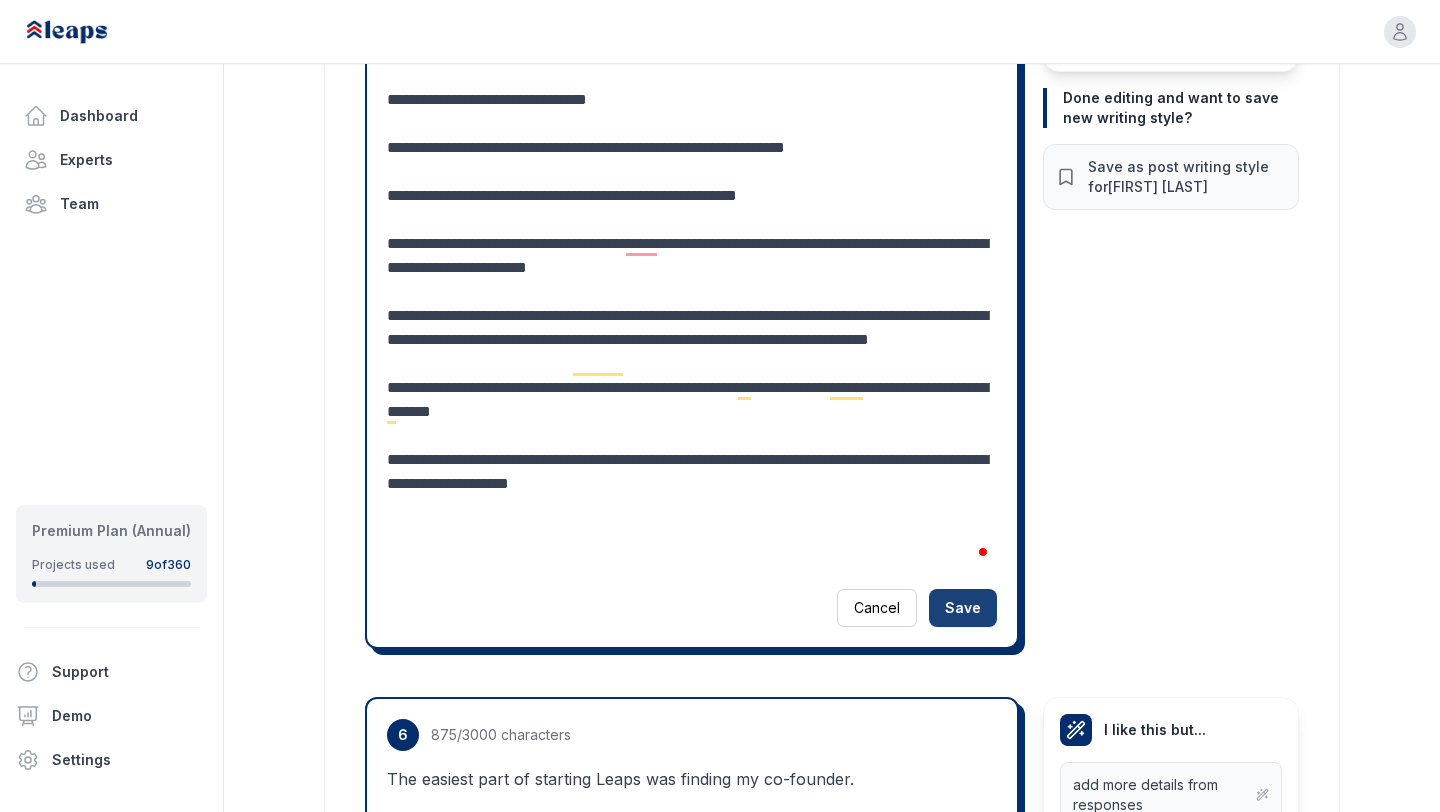 click on "Save" at bounding box center [963, 608] 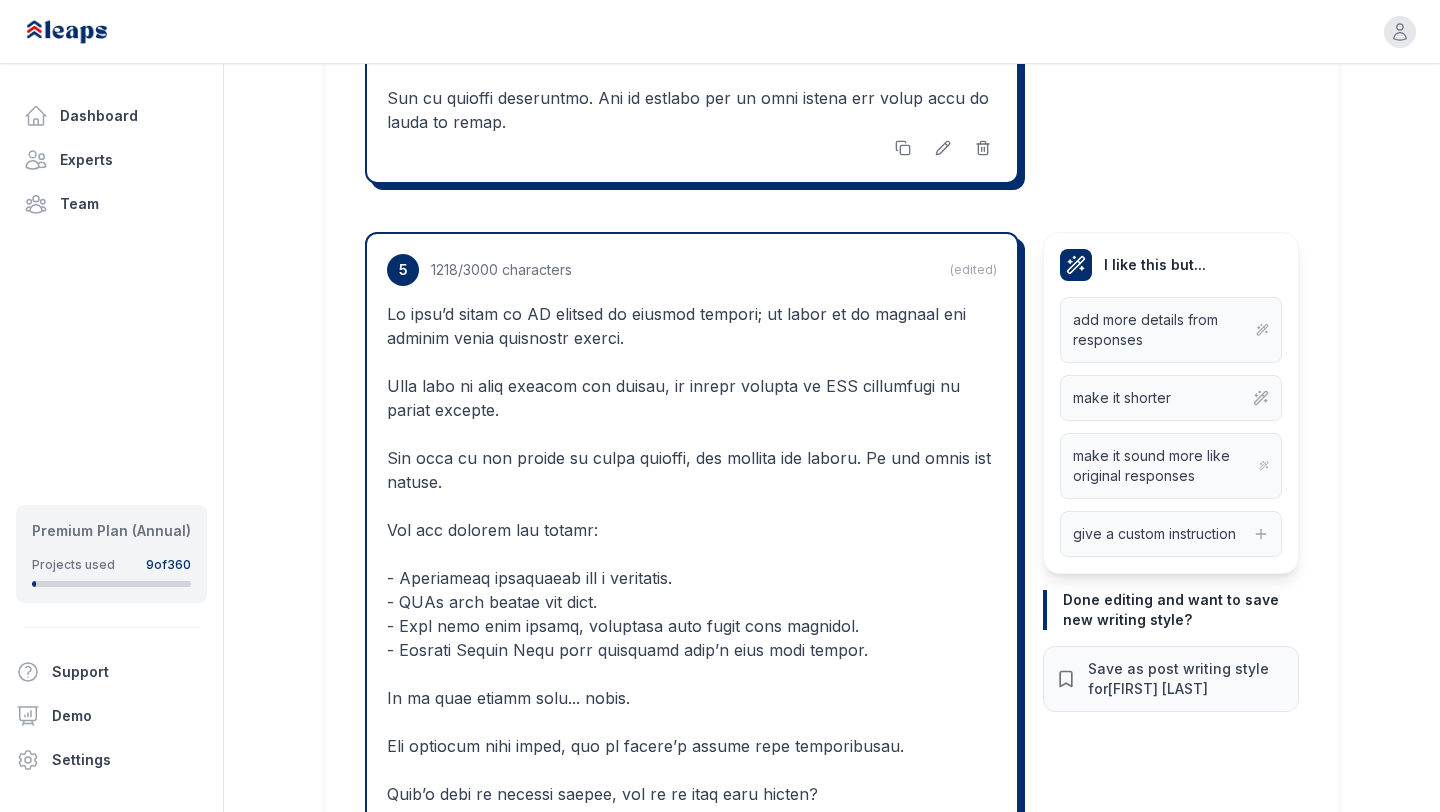 scroll, scrollTop: 4403, scrollLeft: 0, axis: vertical 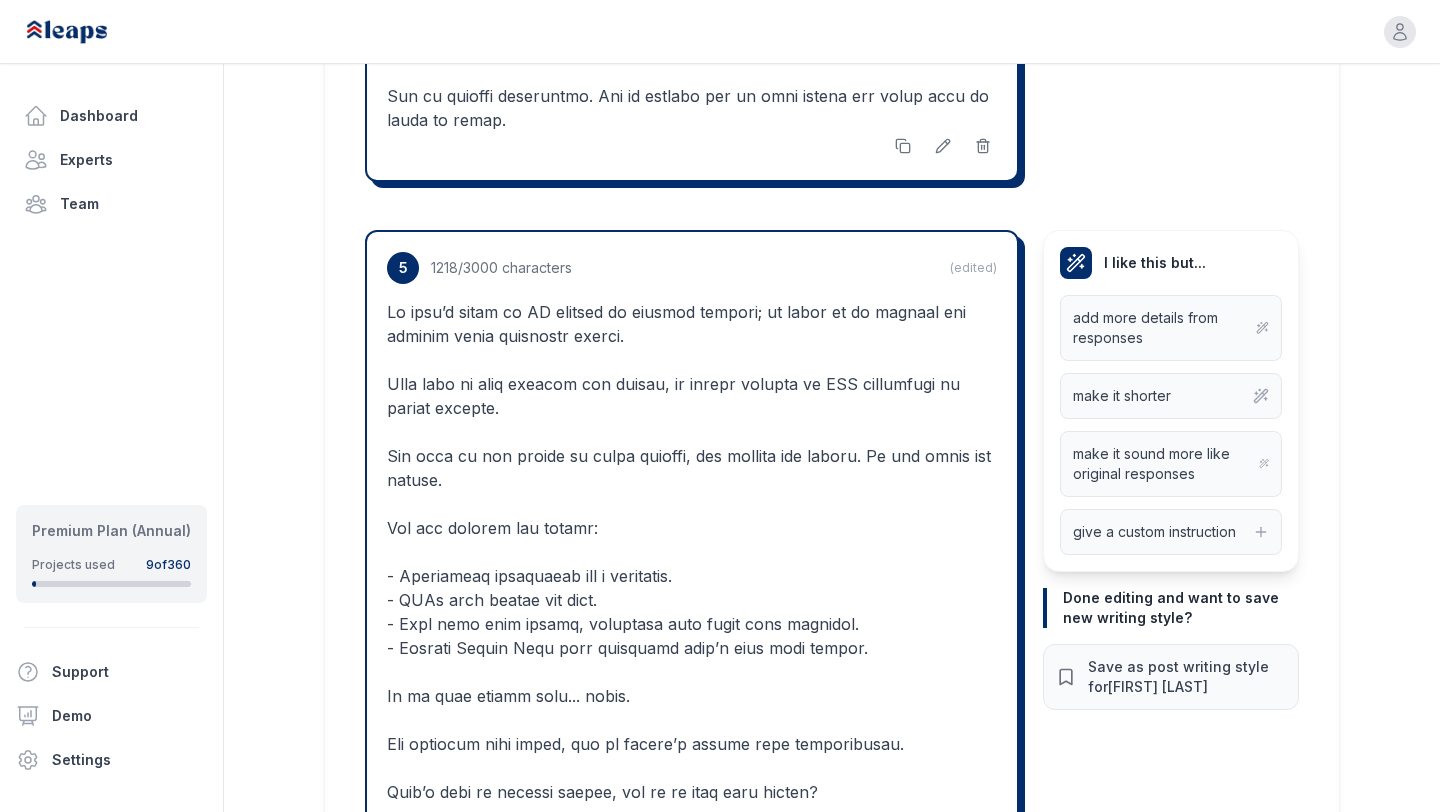 click at bounding box center [692, 708] 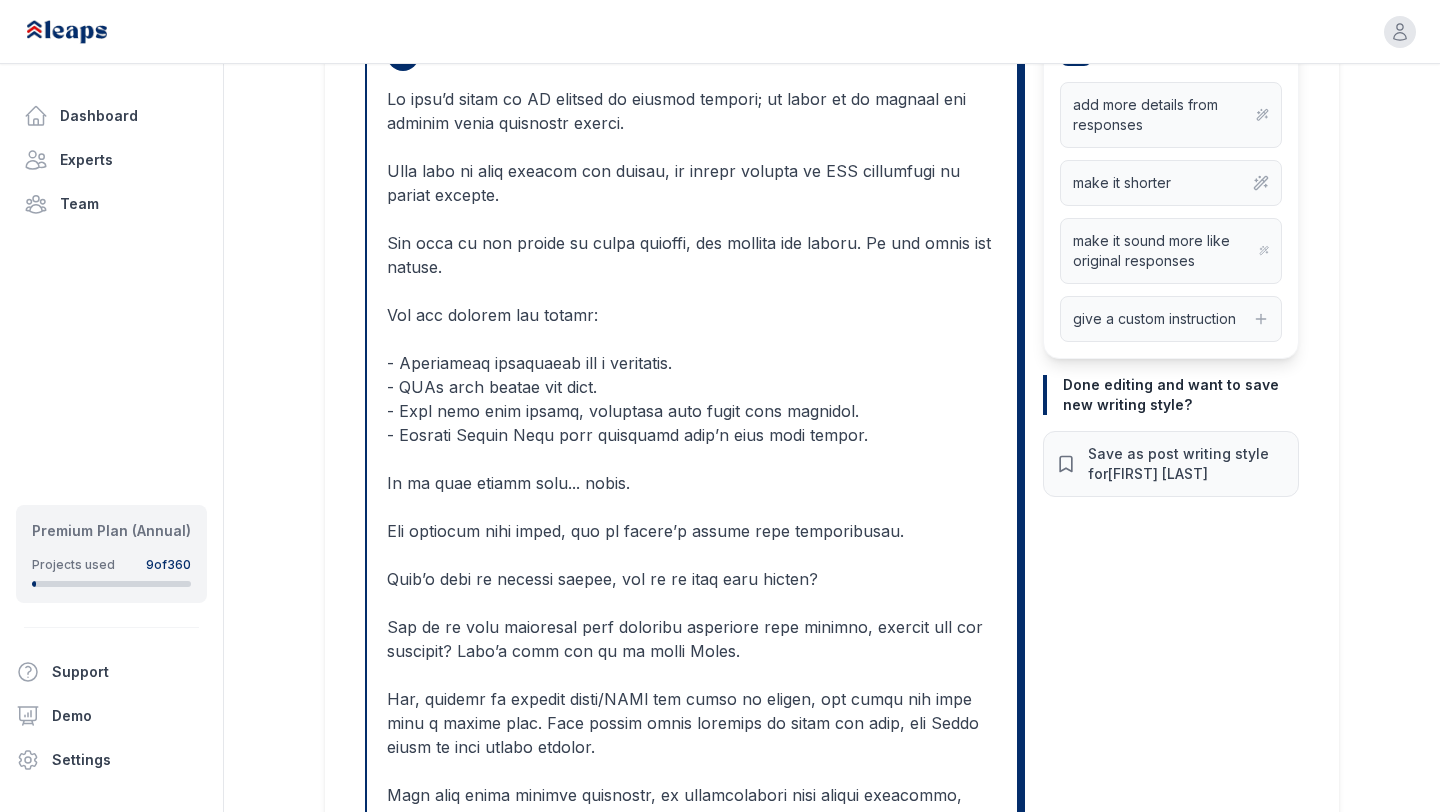 scroll, scrollTop: 4655, scrollLeft: 0, axis: vertical 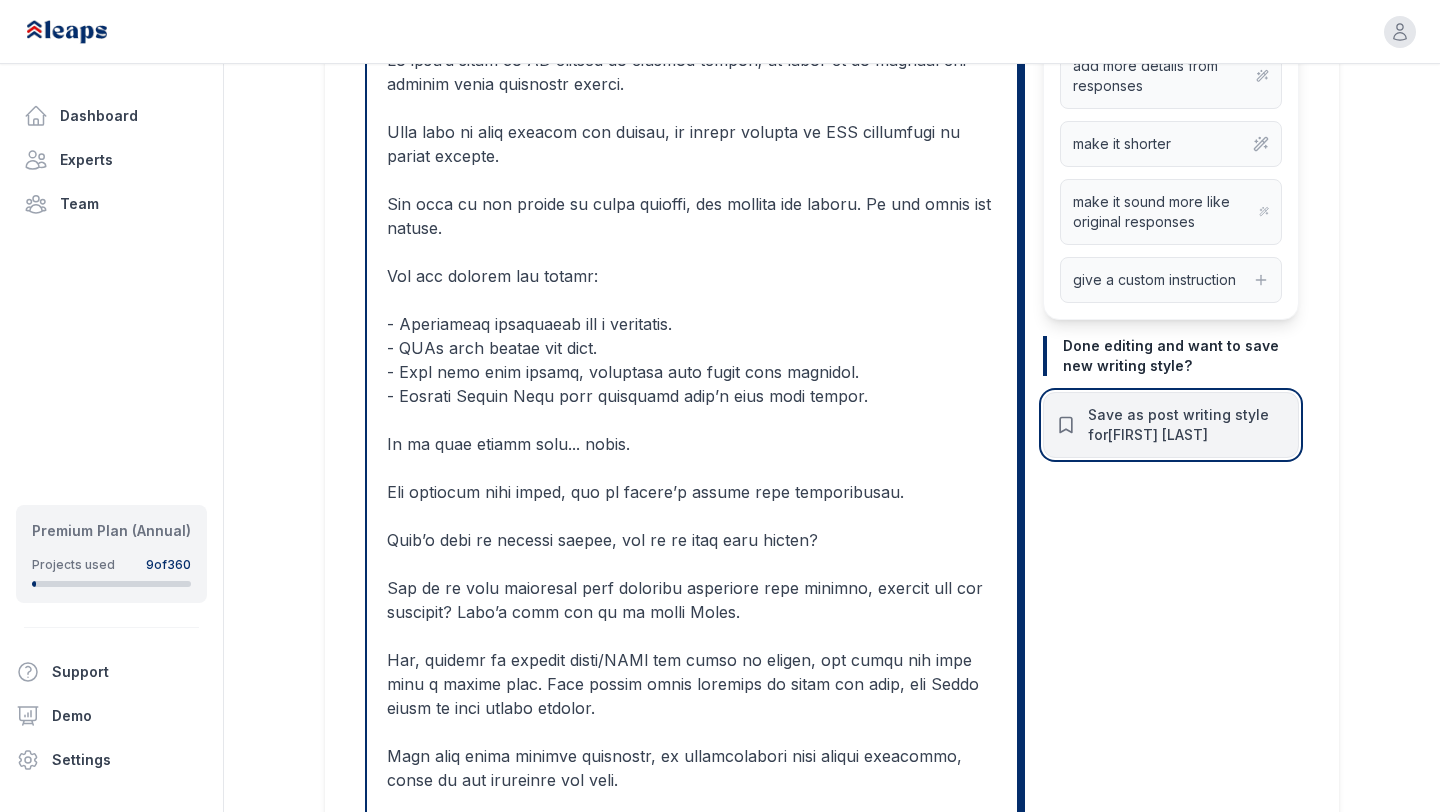 click on "Save as post writing style for [PERSON]" at bounding box center [1187, 425] 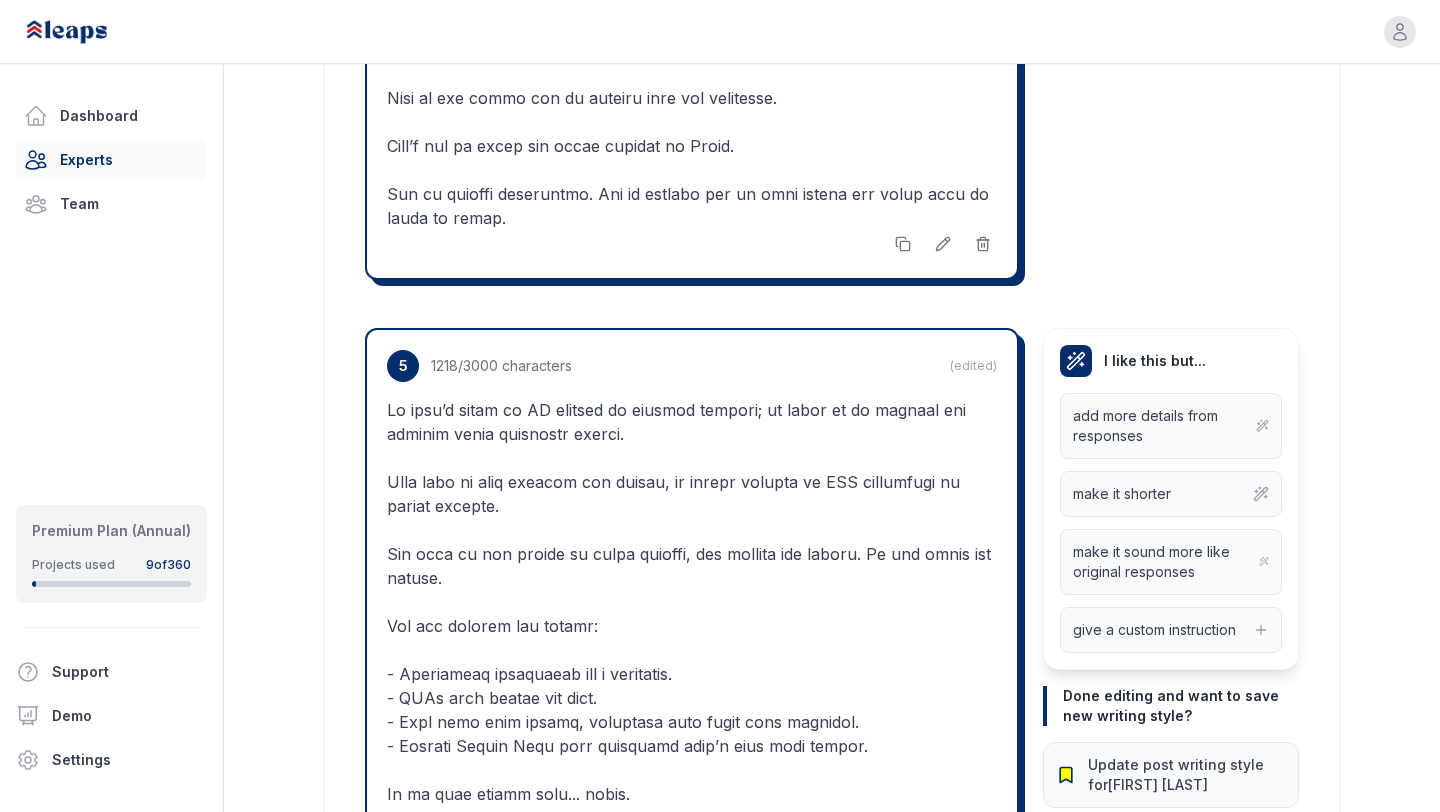 scroll, scrollTop: 4297, scrollLeft: 0, axis: vertical 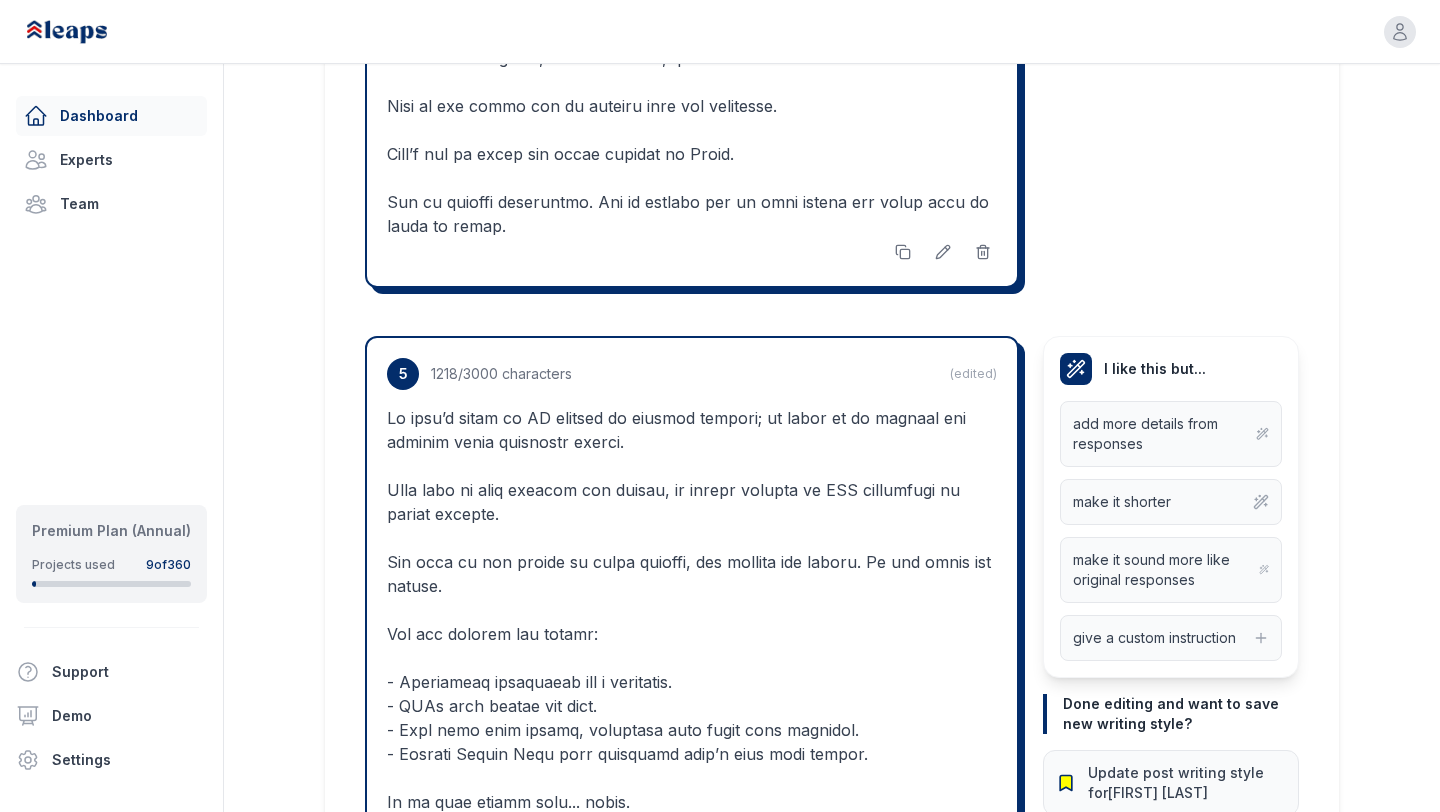 click on "Dashboard" at bounding box center [111, 116] 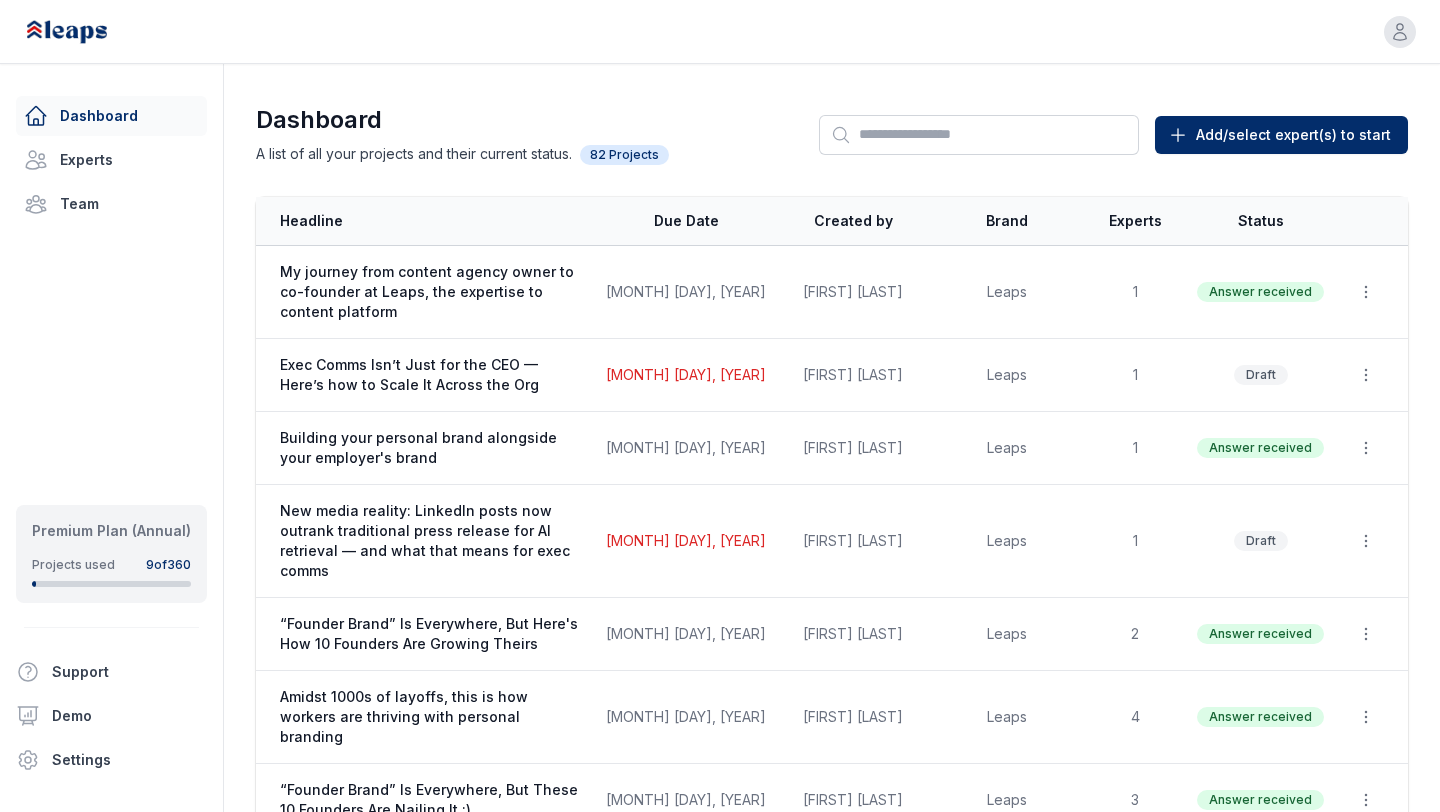 scroll, scrollTop: 0, scrollLeft: 0, axis: both 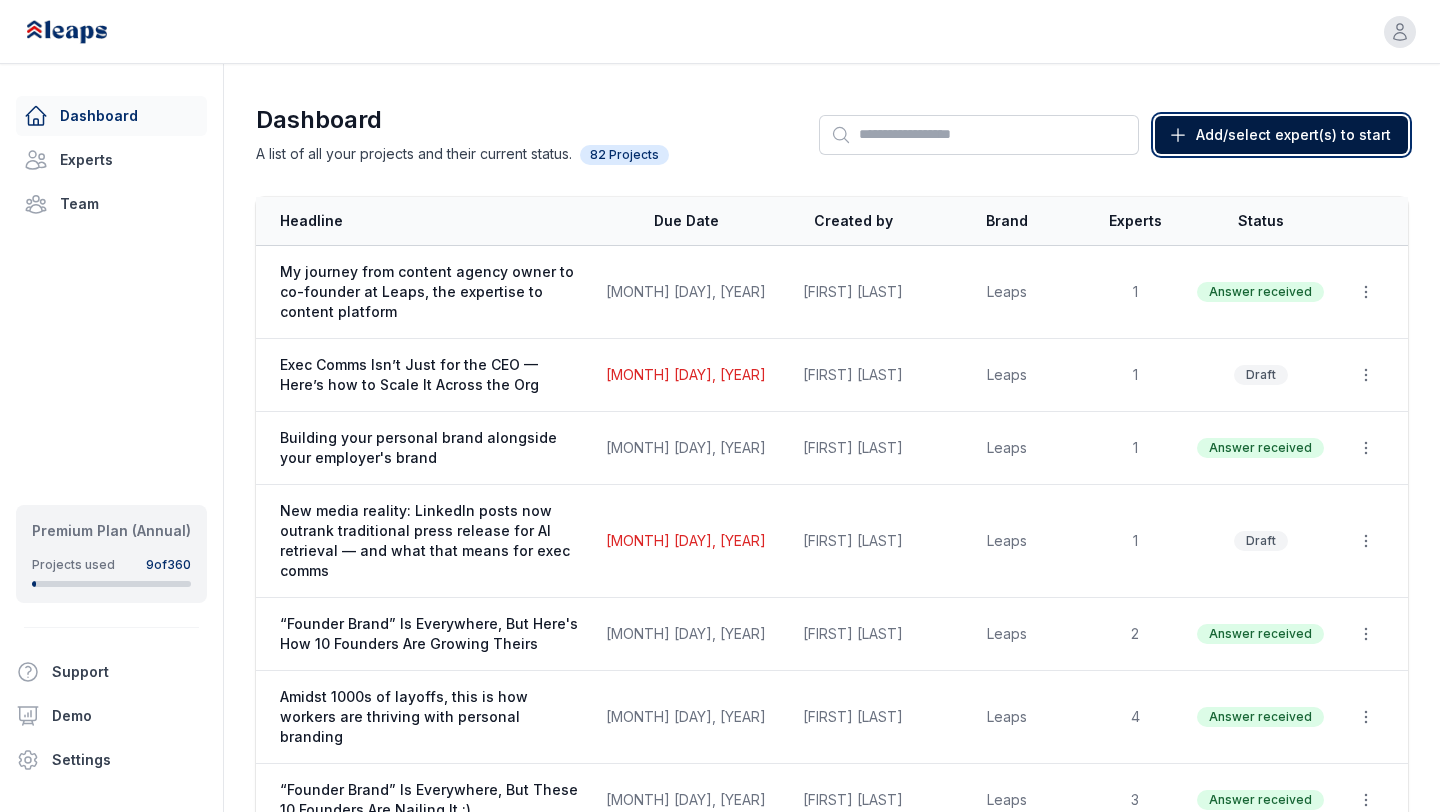 click on "Add/select expert(s) to start   Start New (Add Expert)" at bounding box center [1281, 135] 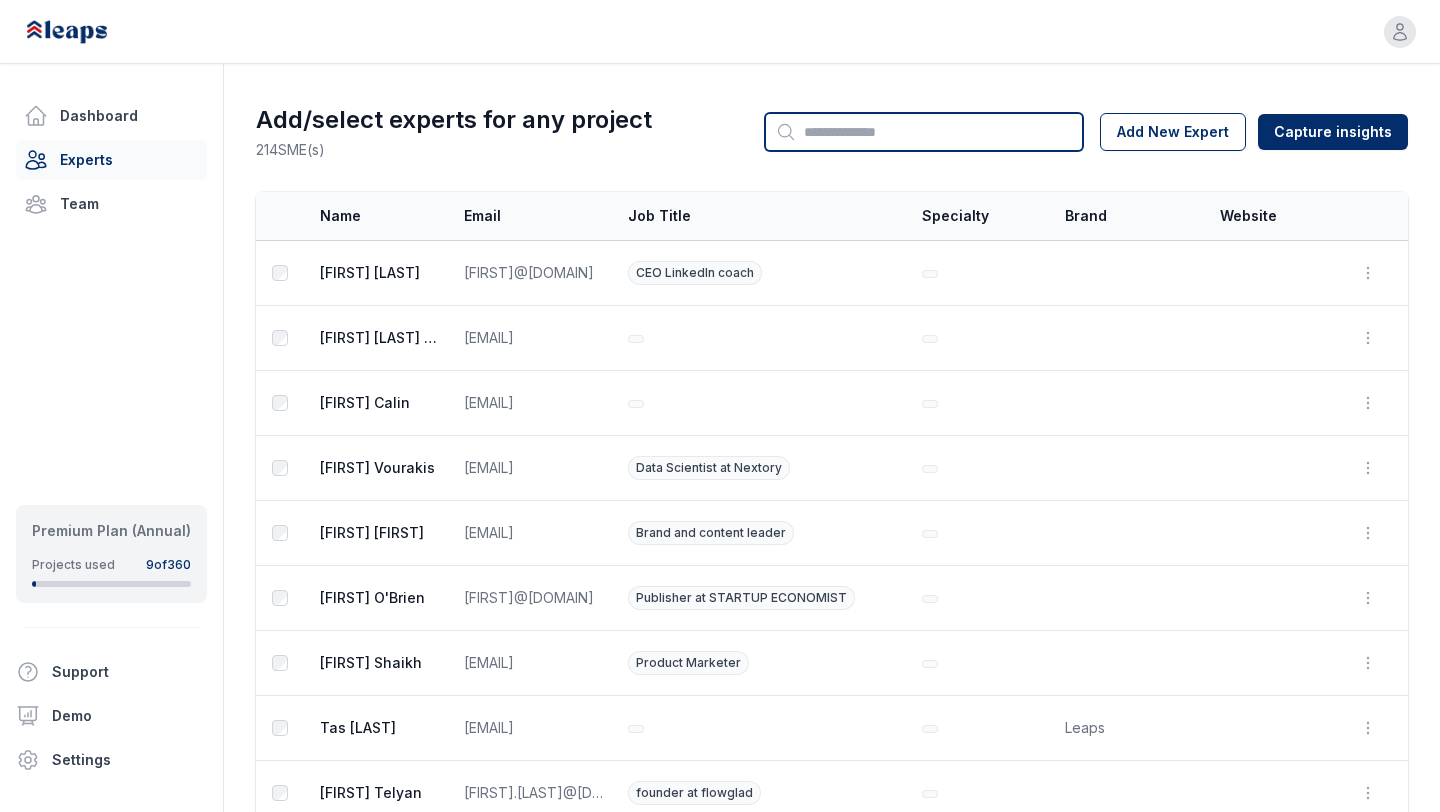 click on "Search" at bounding box center (924, 132) 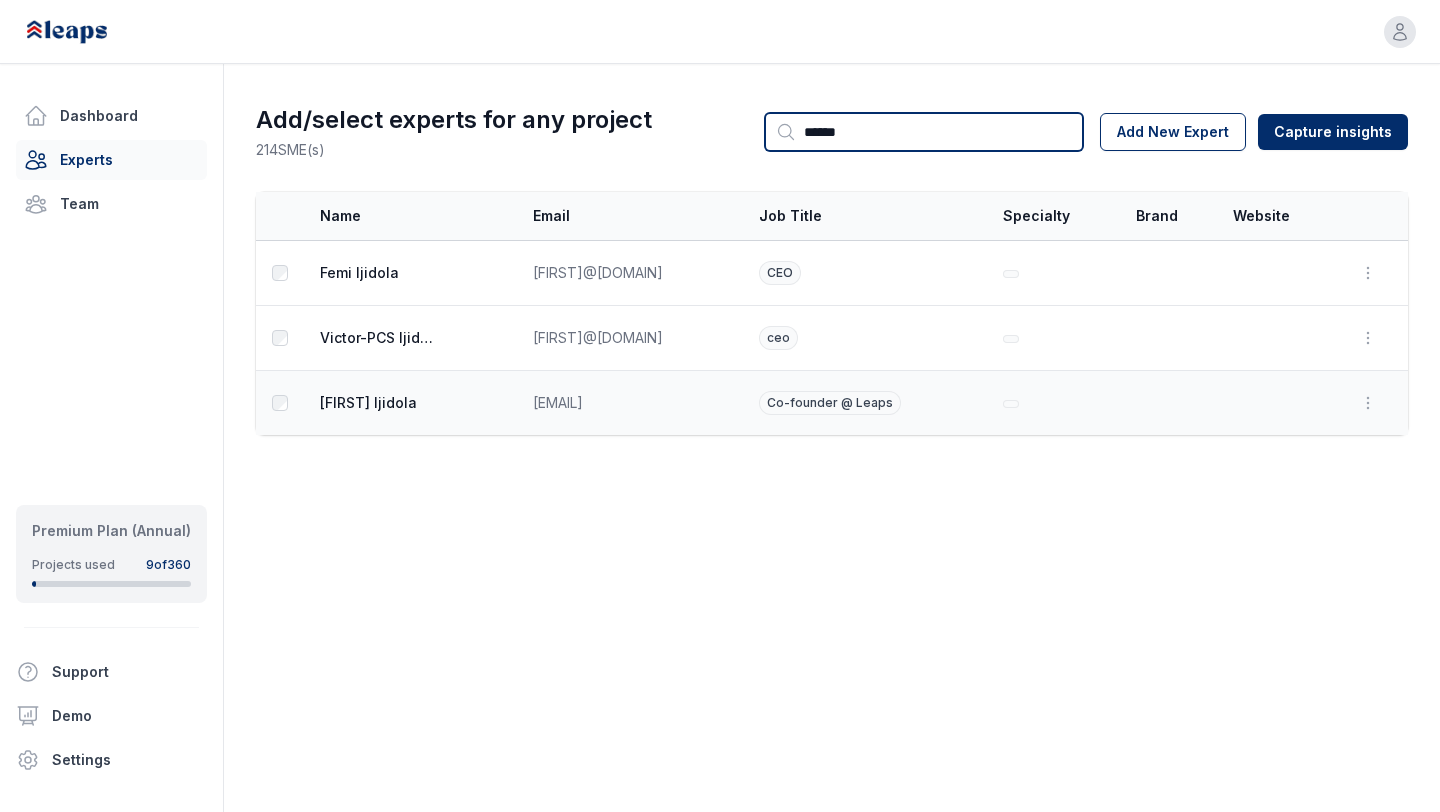 type on "******" 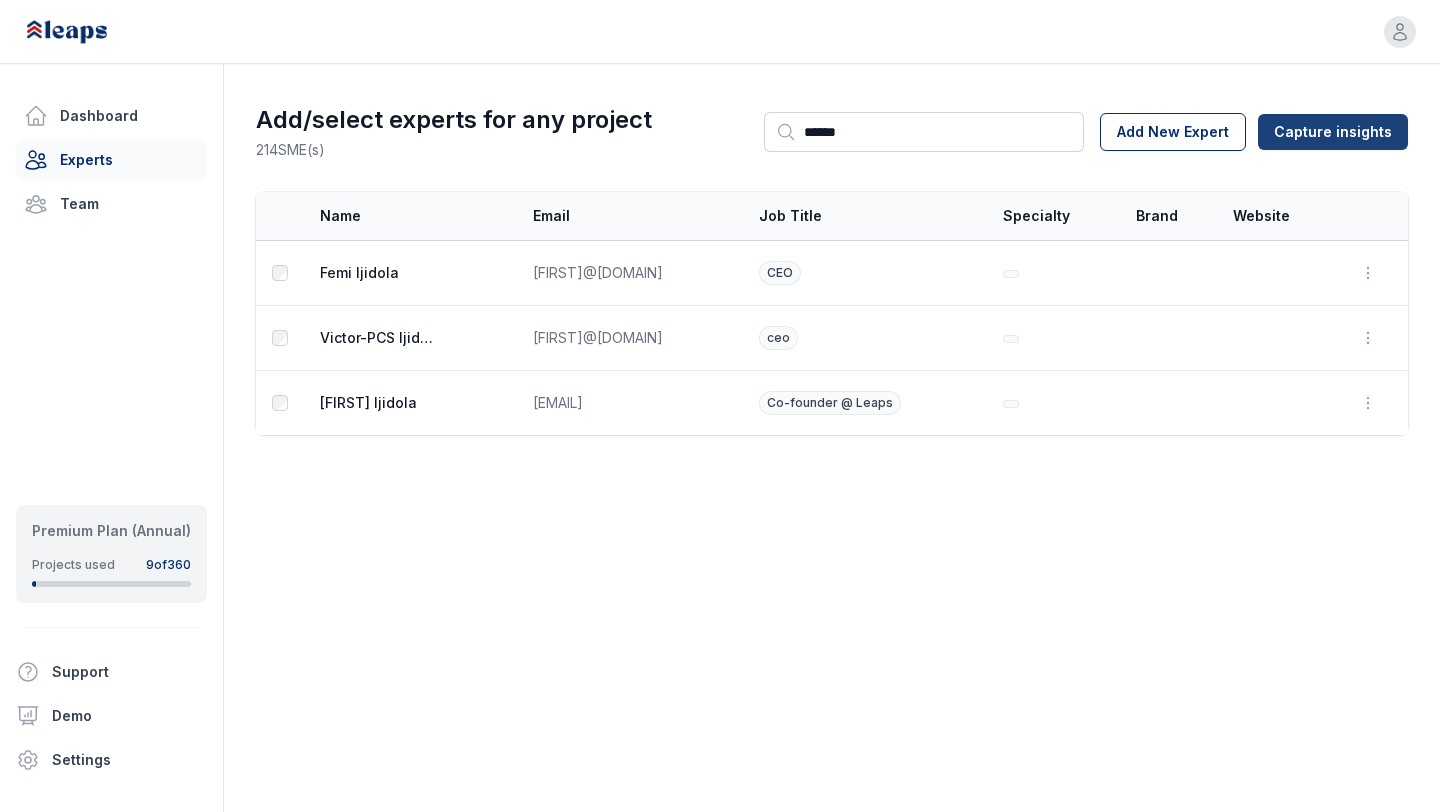 click on "Capture insights" at bounding box center [1333, 132] 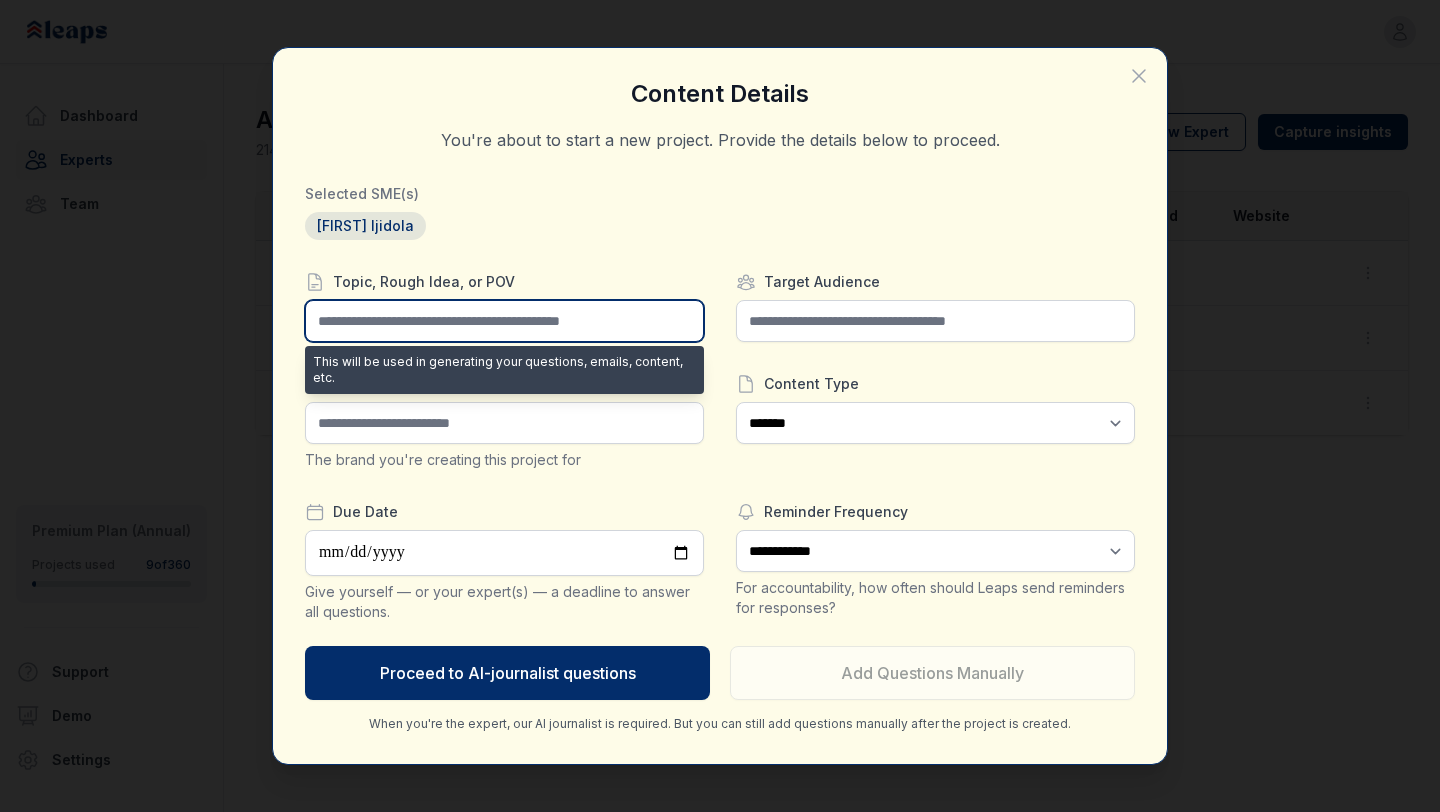 click at bounding box center [504, 321] 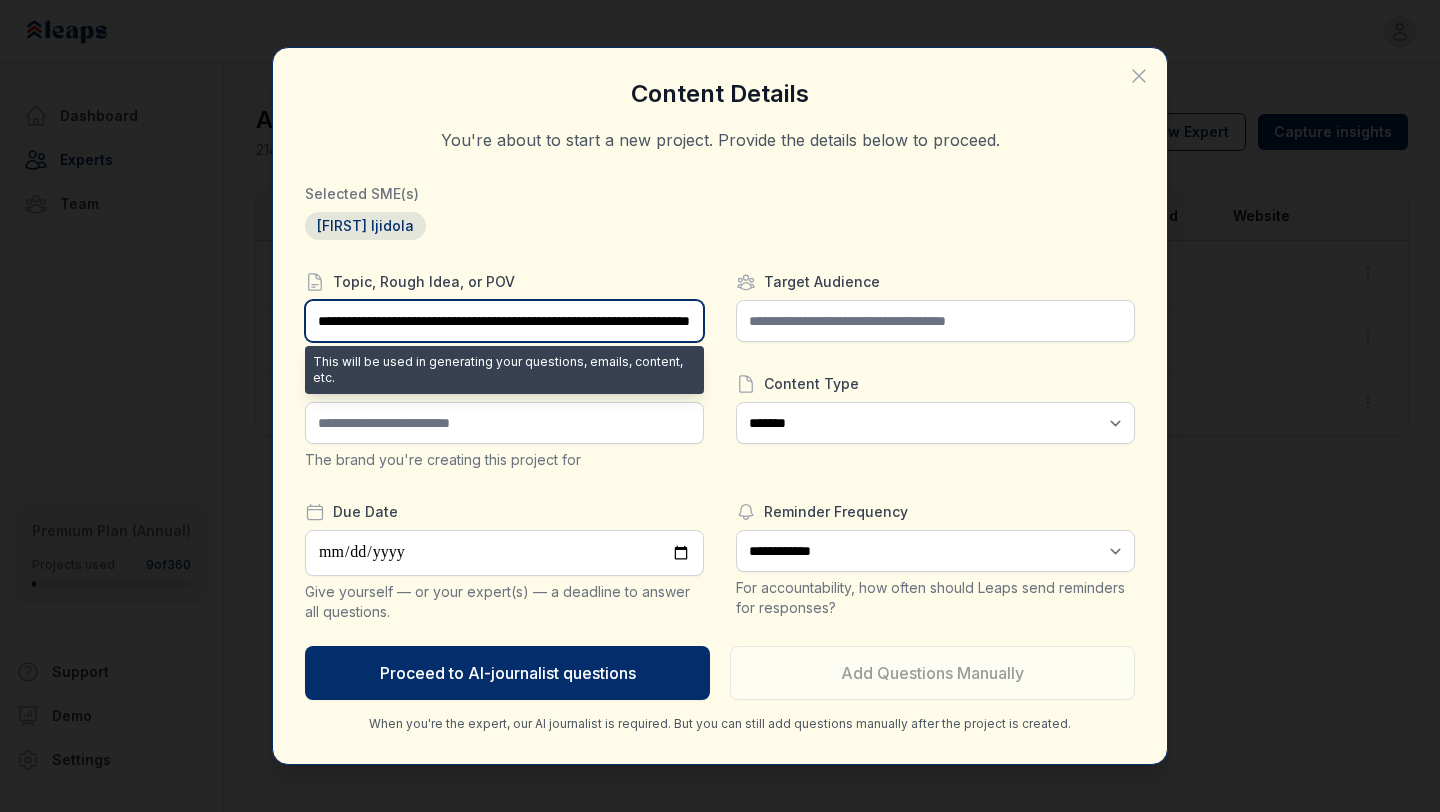 scroll, scrollTop: 0, scrollLeft: 93, axis: horizontal 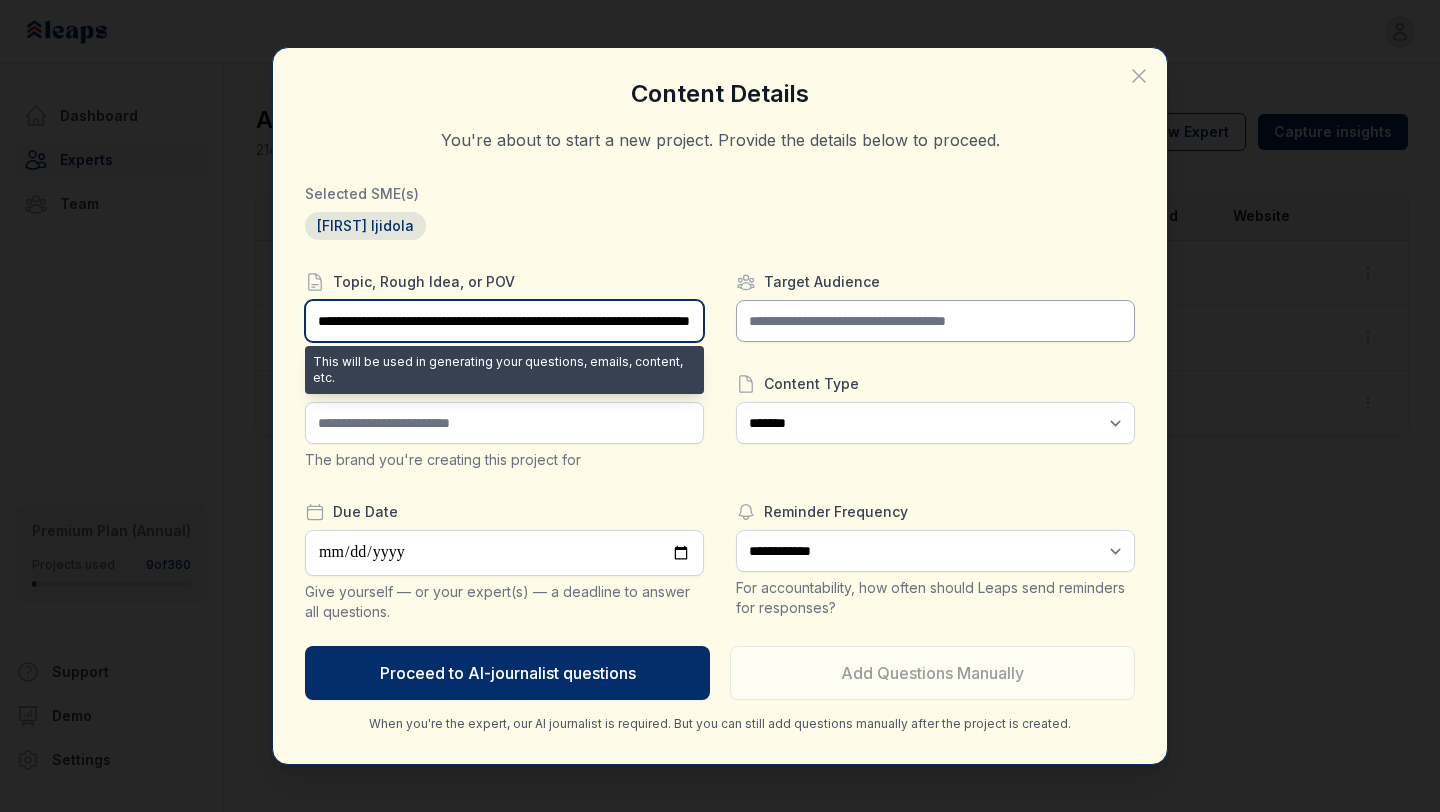 type on "**********" 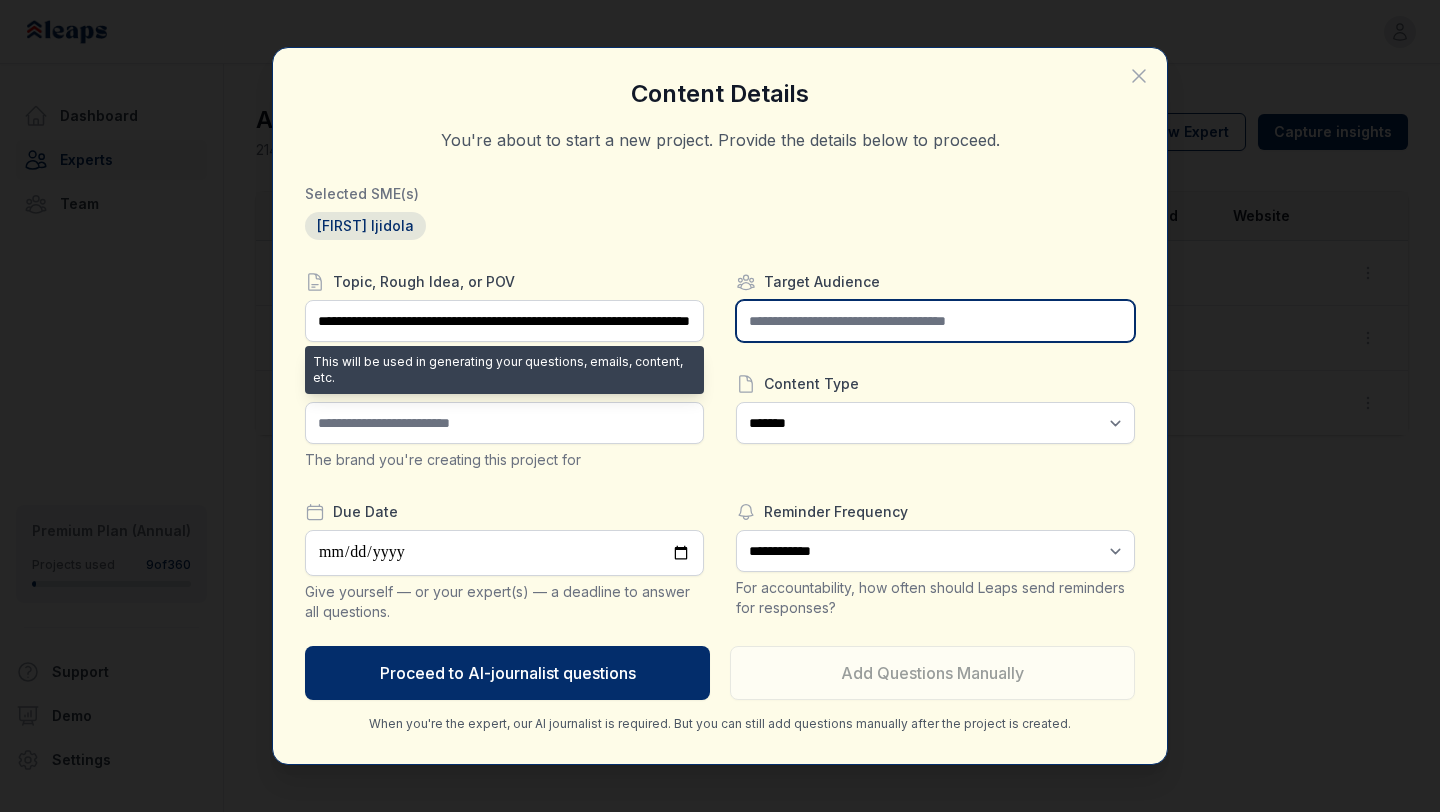 click at bounding box center [935, 321] 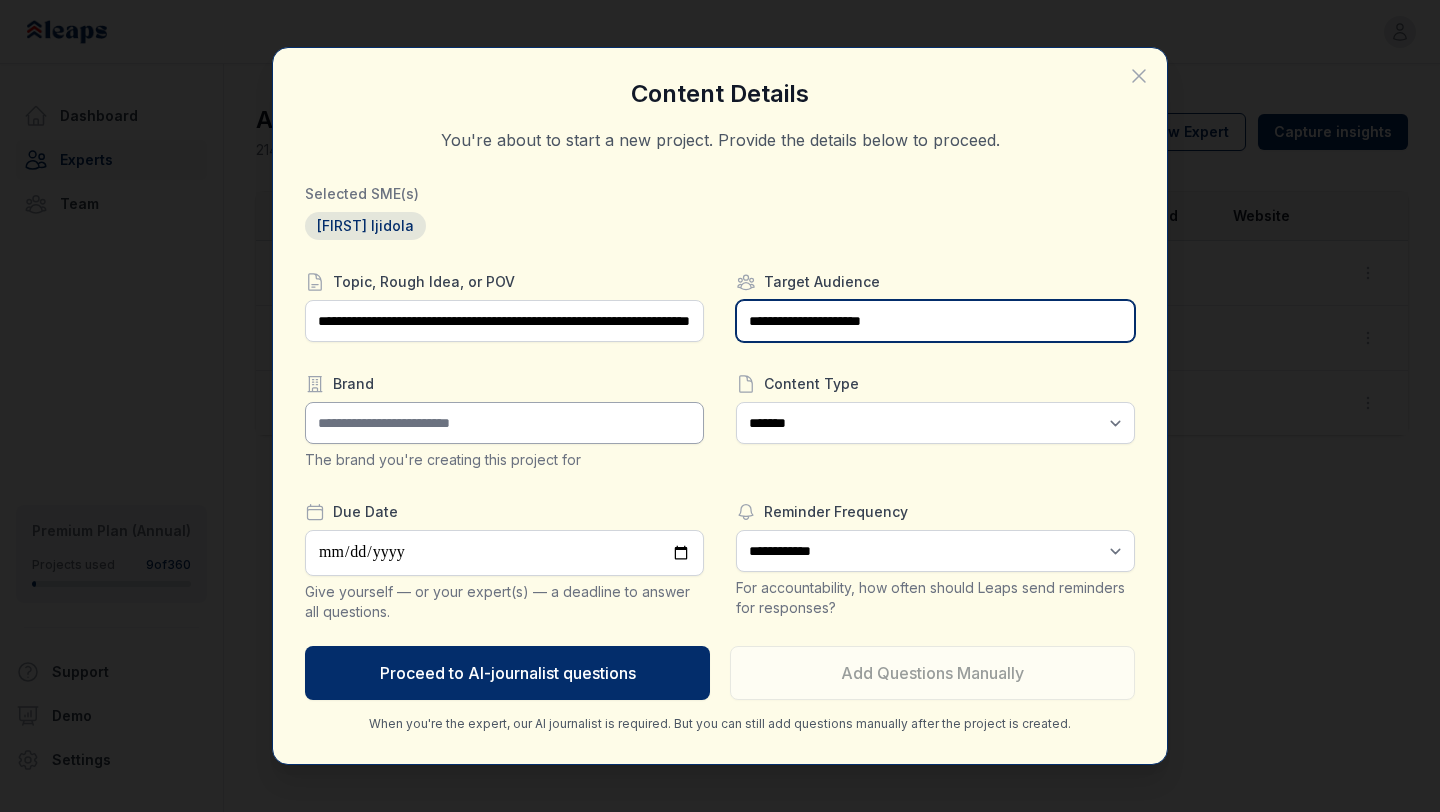 type on "**********" 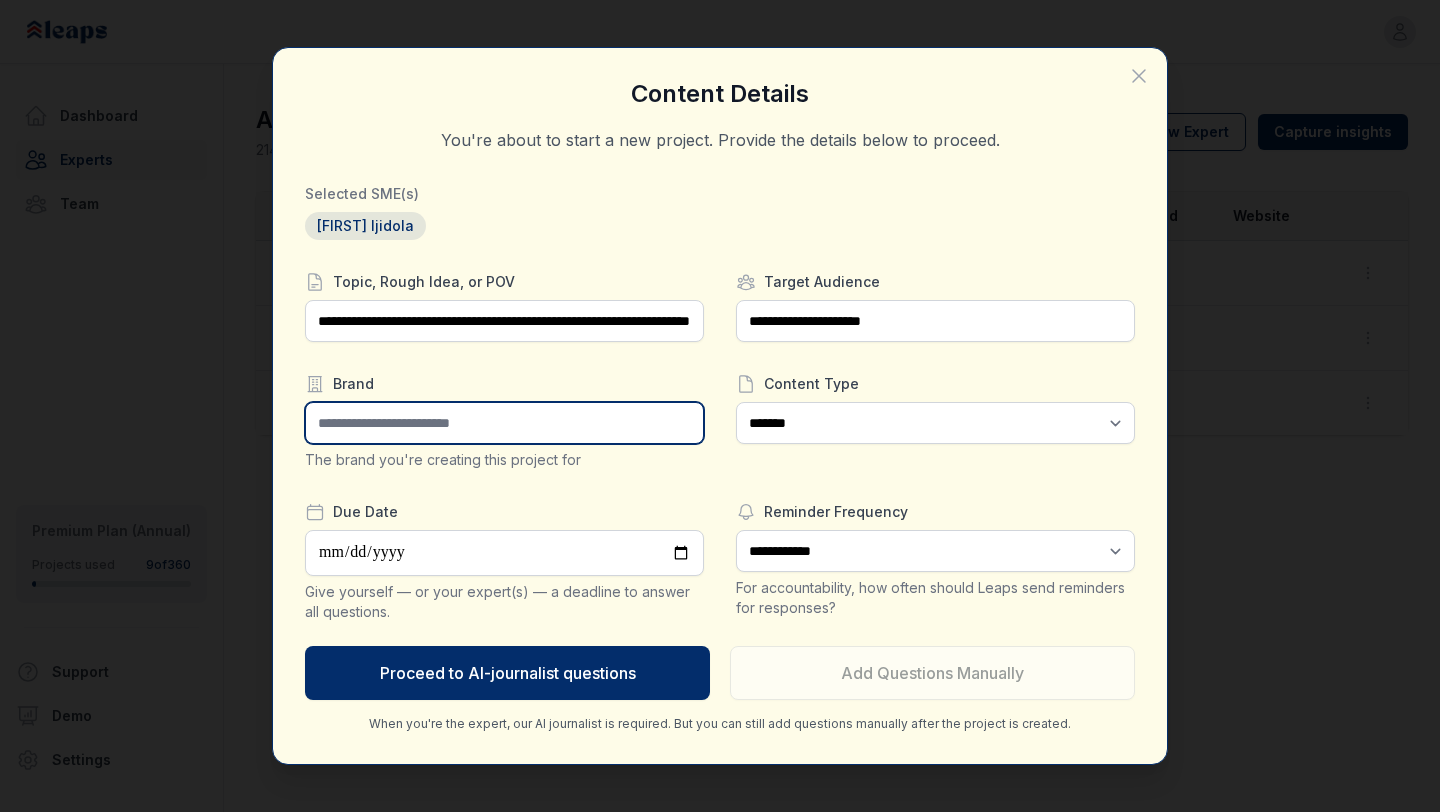 click at bounding box center [504, 423] 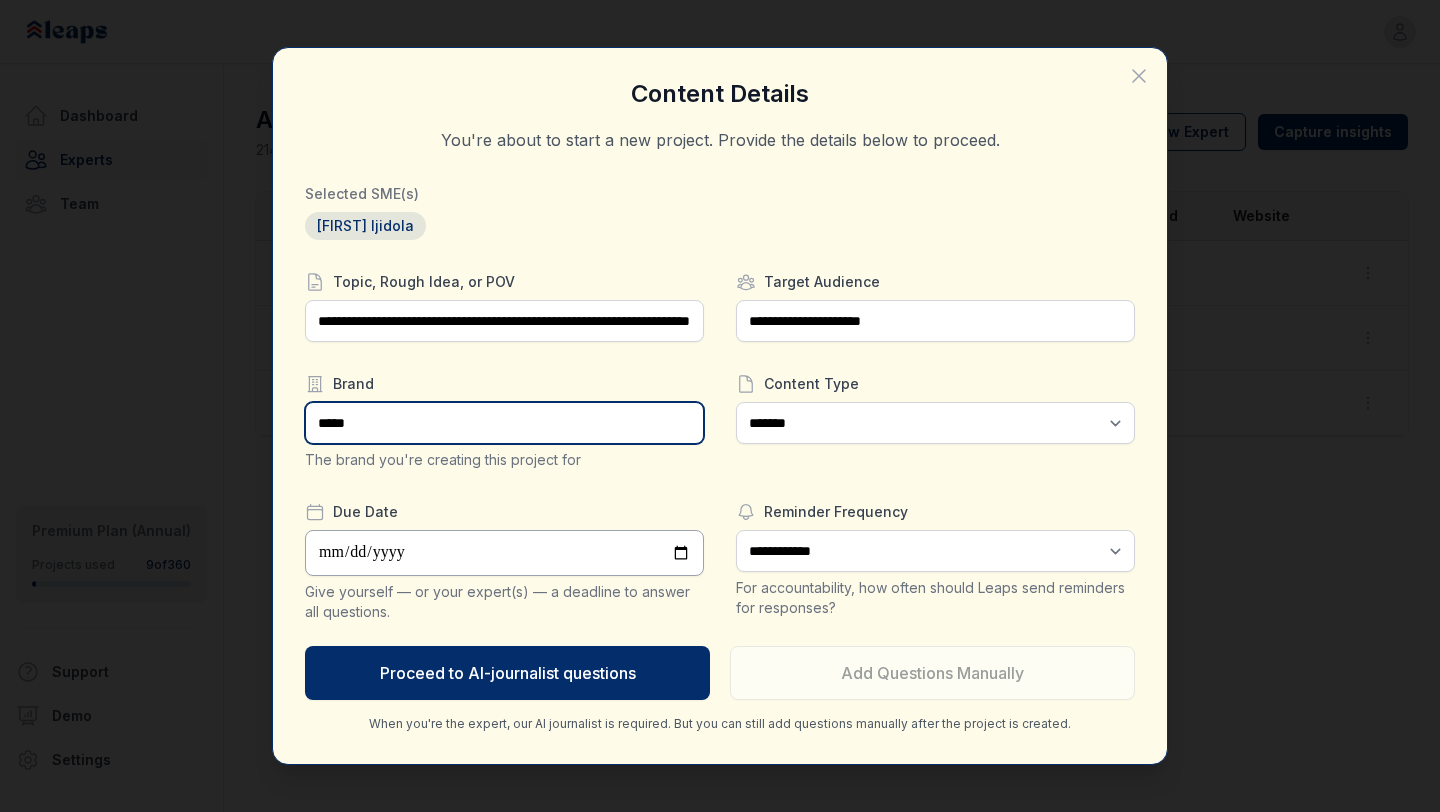 type on "*****" 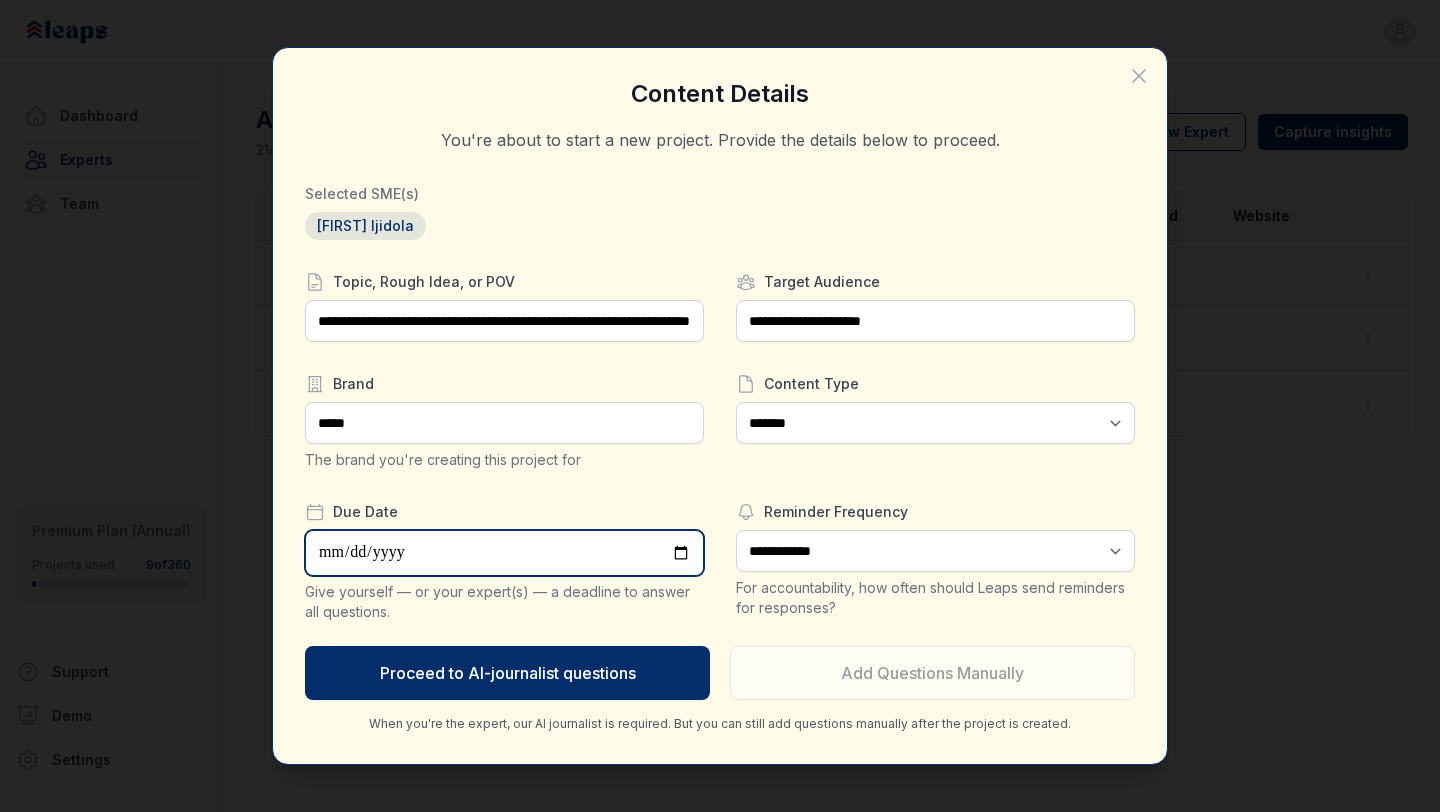 click at bounding box center [504, 553] 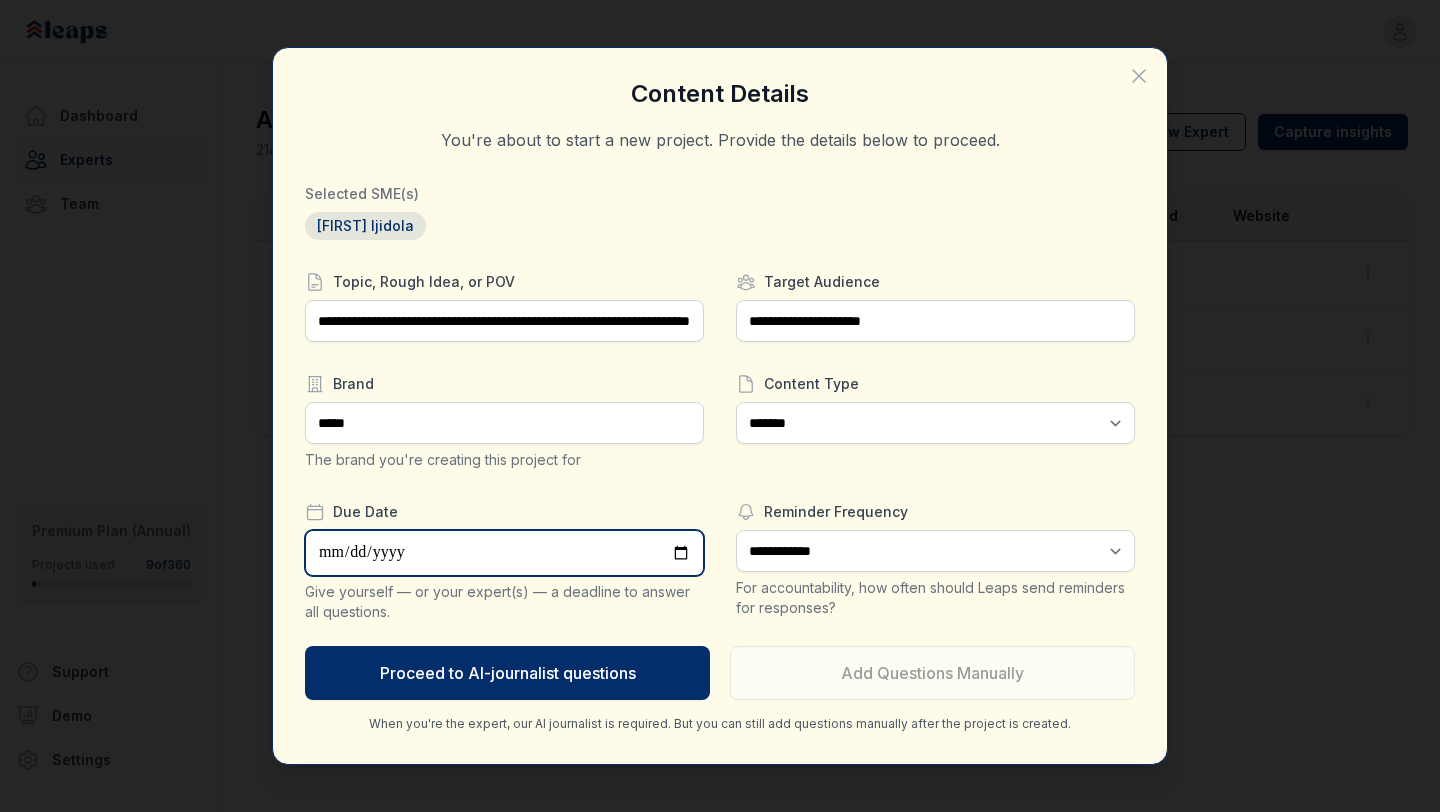 type on "**********" 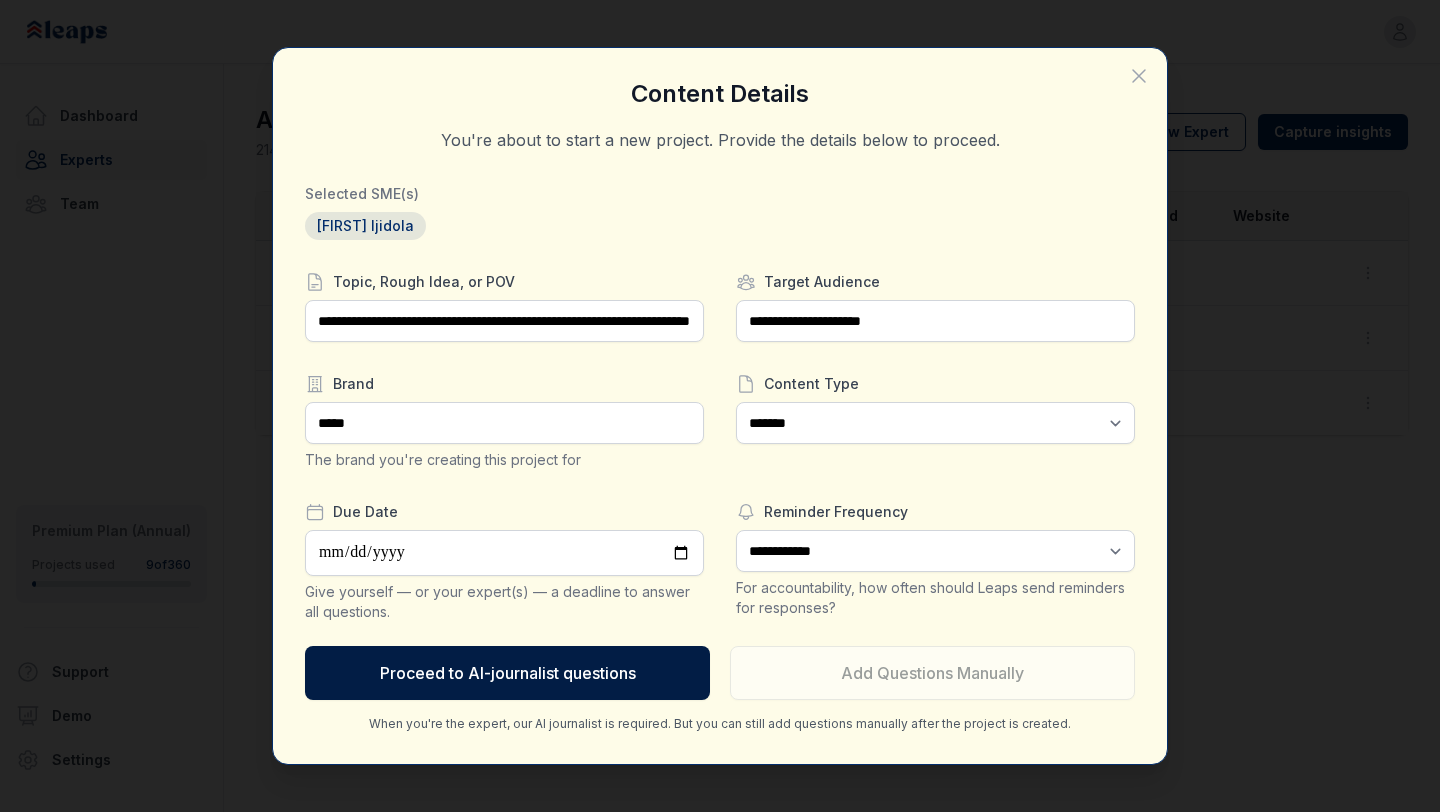click on "Proceed to AI-journalist questions" at bounding box center (507, 673) 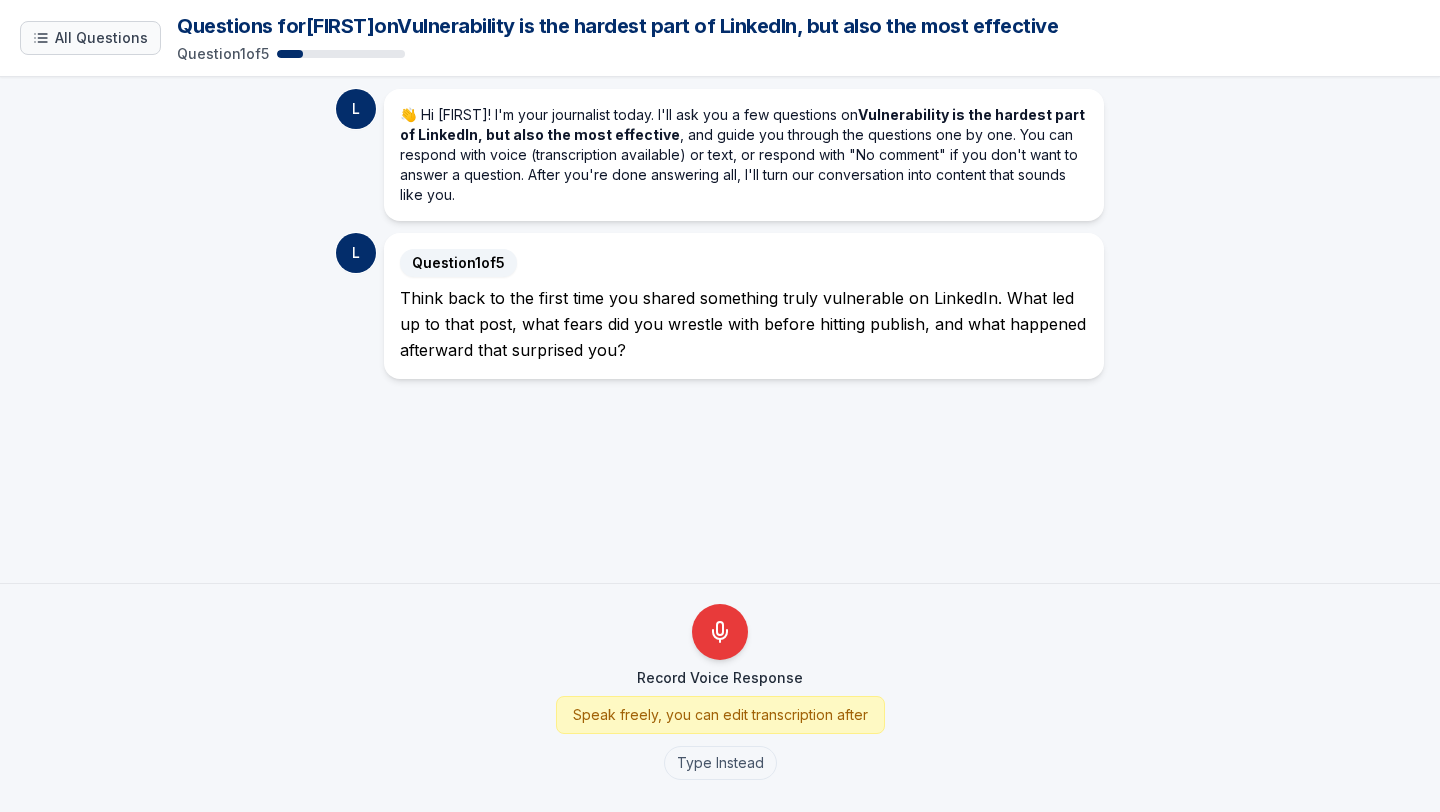 click on "All Questions" at bounding box center (101, 38) 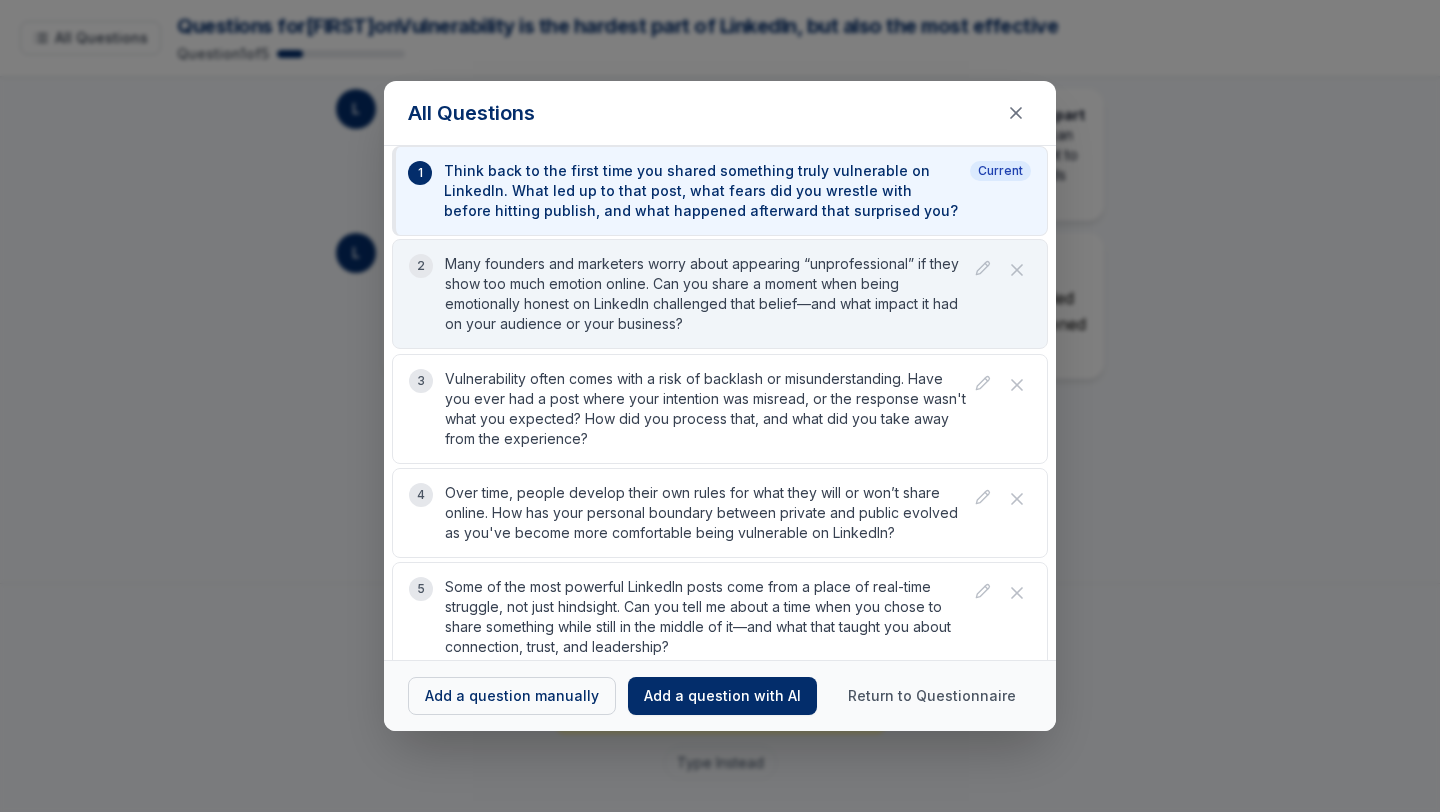 click on "Many founders and marketers worry about appearing “unprofessional” if they show too much emotion online. Can you share a moment when being emotionally honest on LinkedIn challenged that belief—and what impact it had on your audience or your business?" at bounding box center [708, 294] 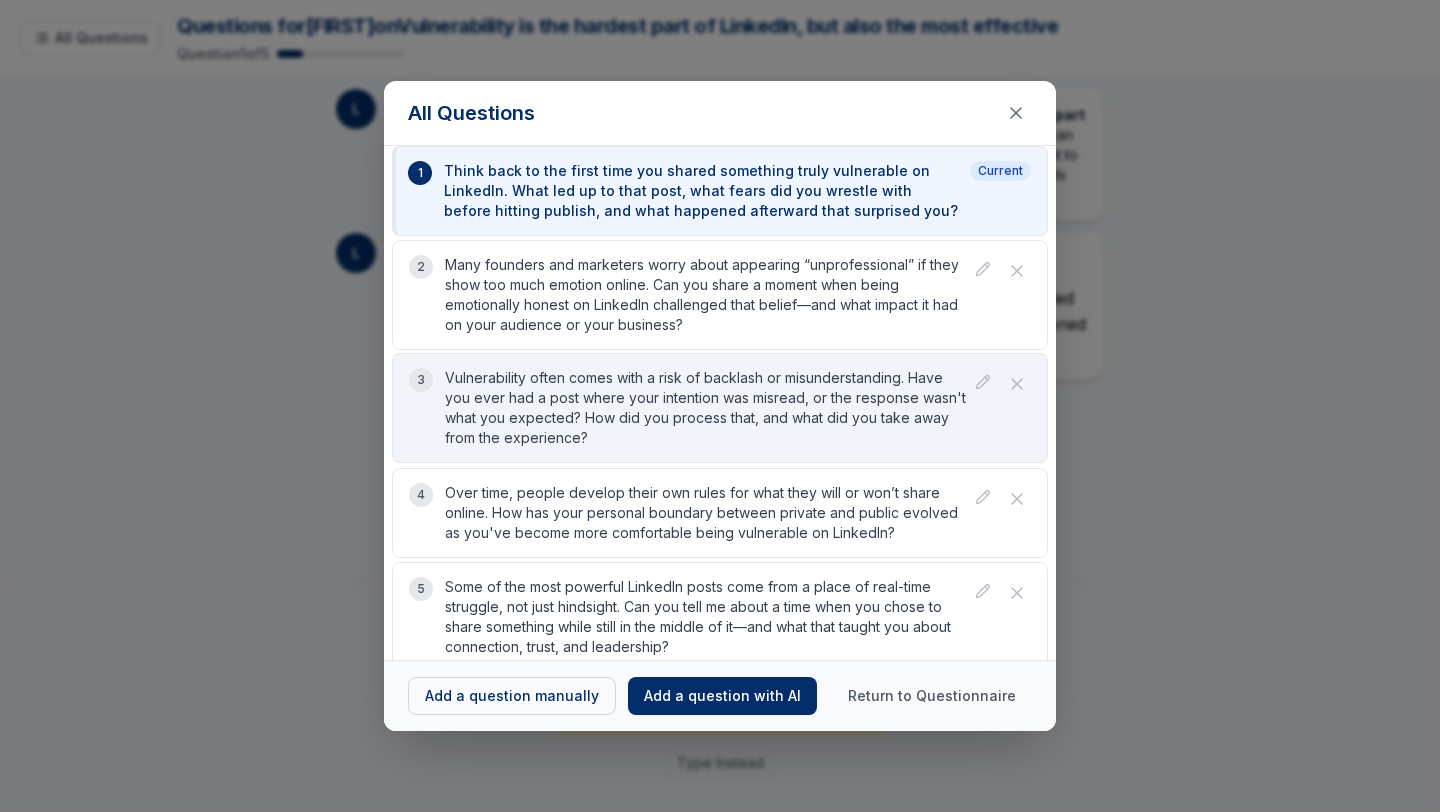 click on "Vulnerability often comes with a risk of backlash or misunderstanding. Have you ever had a post where your intention was misread, or the response wasn't what you expected? How did you process that, and what did you take away from the experience?" at bounding box center (708, 408) 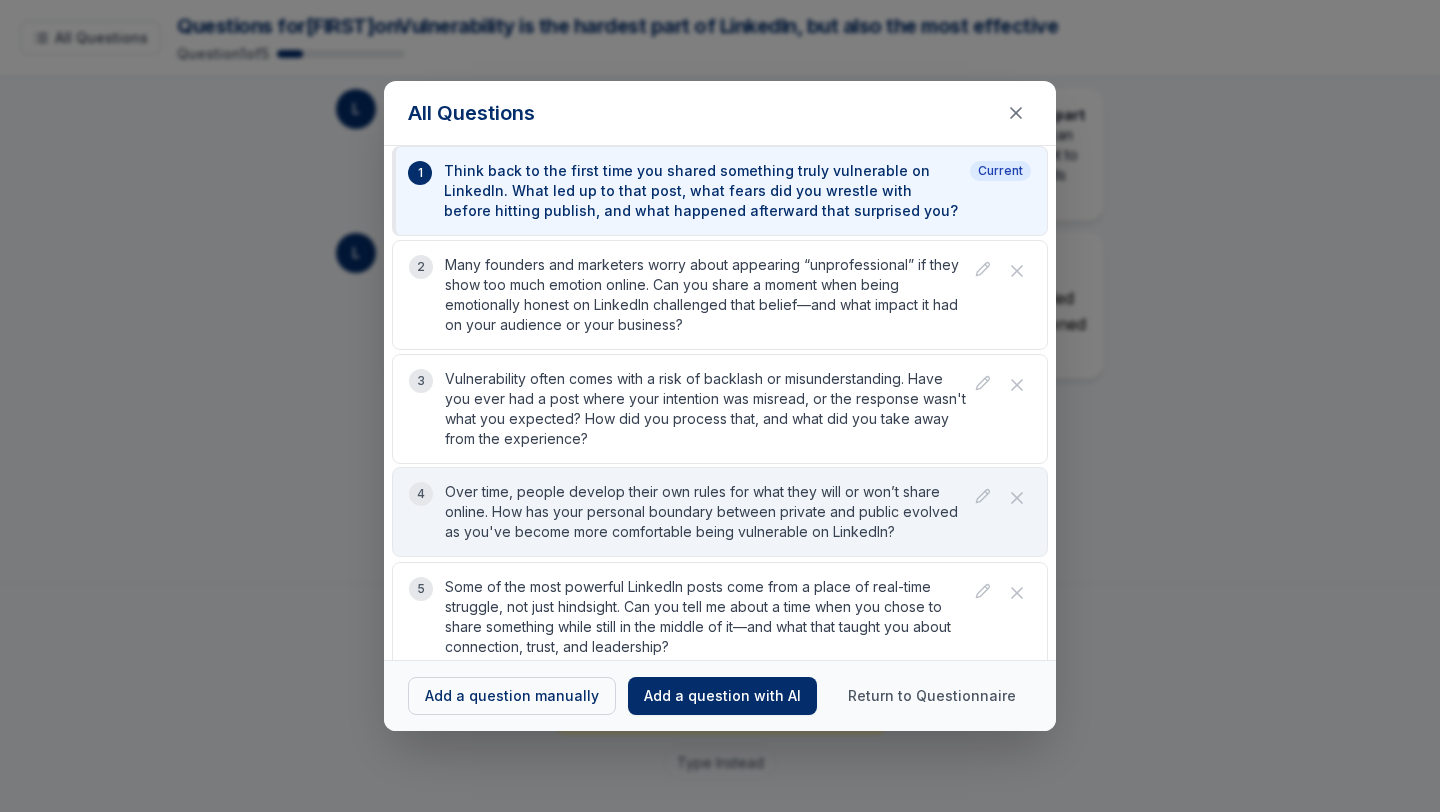 click on "Over time, people develop their own rules for what they will or won’t share online. How has your personal boundary between private and public evolved as you've become more comfortable being vulnerable on LinkedIn?" at bounding box center [708, 512] 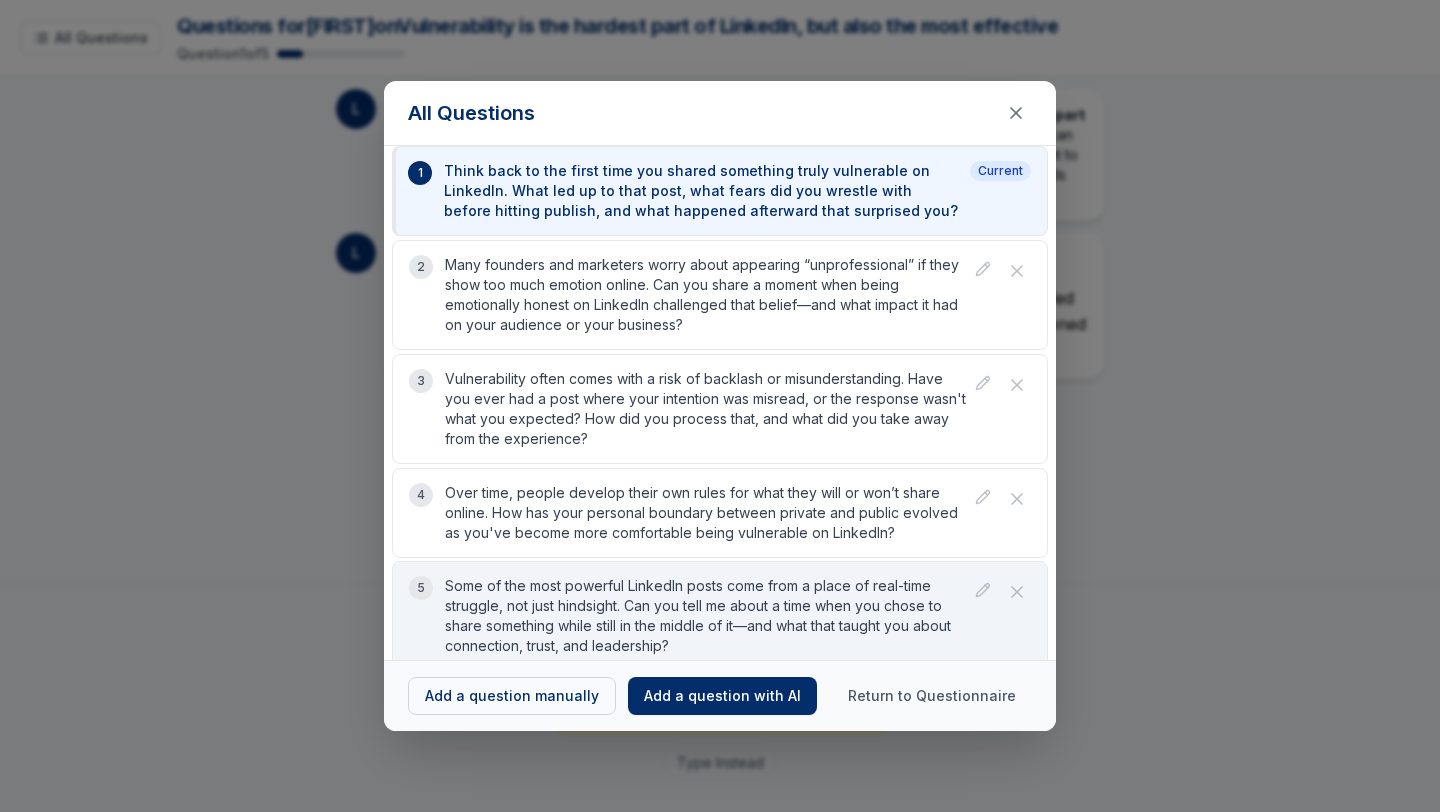 click on "Some of the most powerful LinkedIn posts come from a place of real-time struggle, not just hindsight. Can you tell me about a time when you chose to share something while still in the middle of it—and what that taught you about connection, trust, and leadership?" at bounding box center [708, 616] 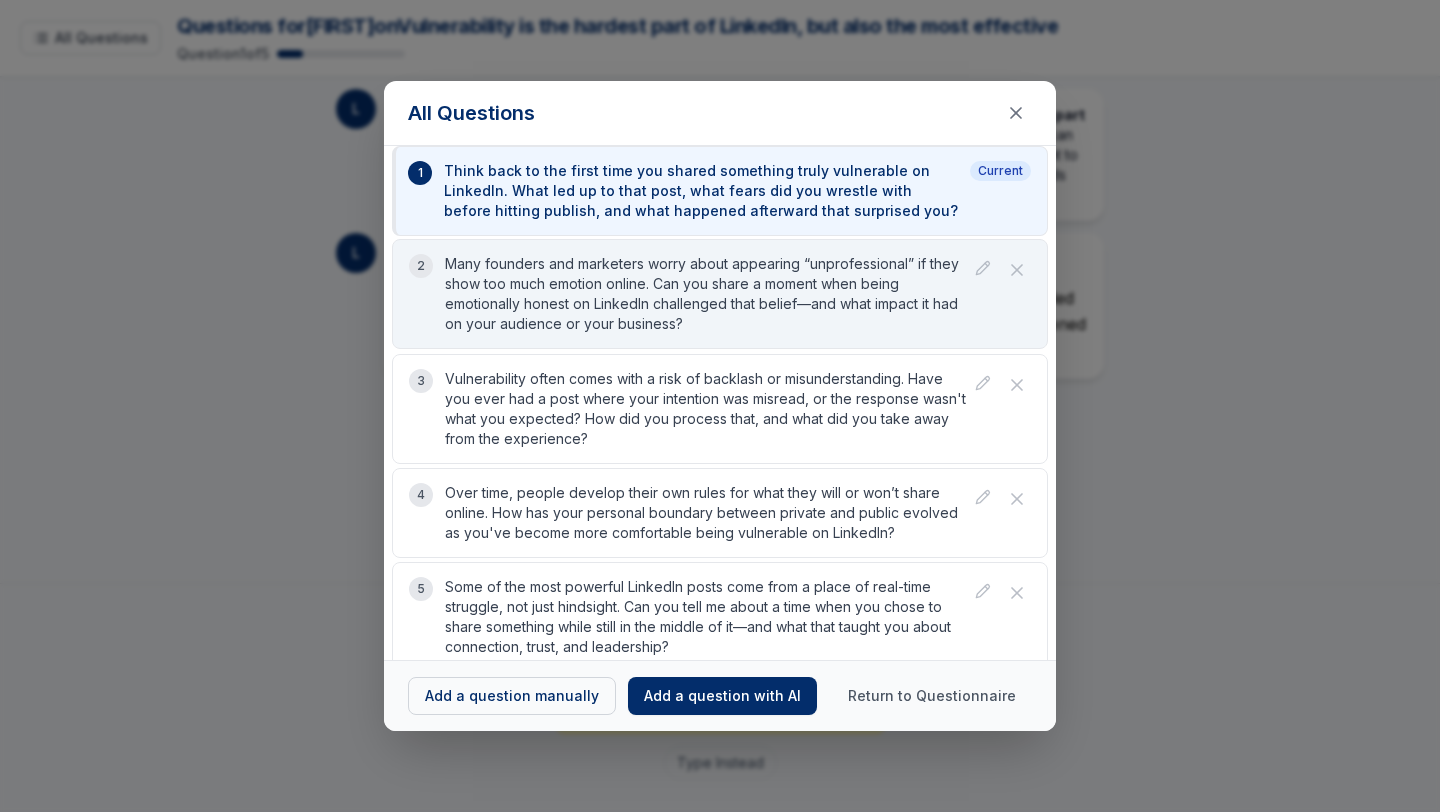 click on "Many founders and marketers worry about appearing “unprofessional” if they show too much emotion online. Can you share a moment when being emotionally honest on LinkedIn challenged that belief—and what impact it had on your audience or your business?" at bounding box center [708, 294] 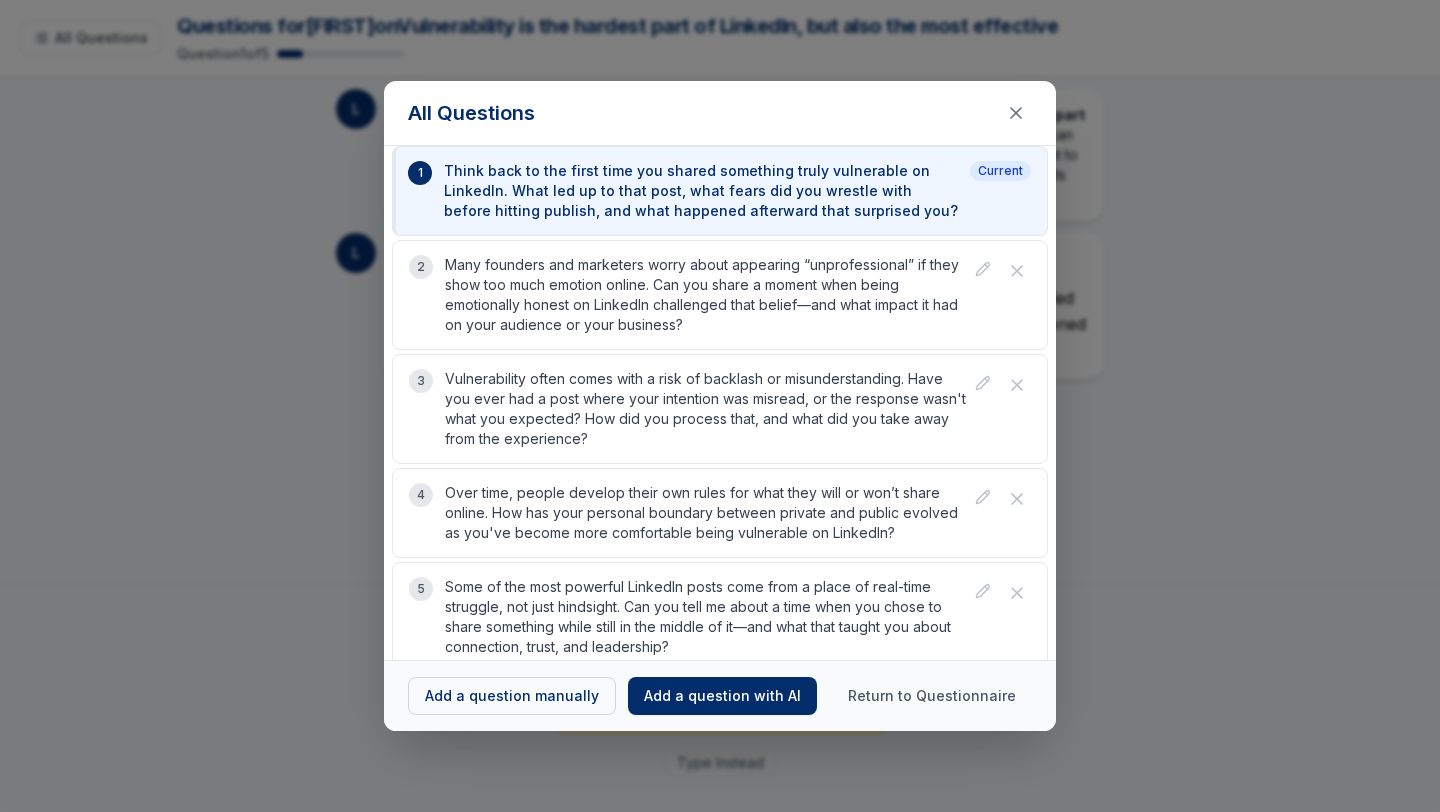 click on "All Questions 1 Think back to the first time you shared something truly vulnerable on LinkedIn. What led up to that post, what fears did you wrestle with before hitting publish, and what happened afterward that surprised you? Current 2 Many founders and marketers worry about appearing “unprofessional” if they show too much emotion online. Can you share a moment when being emotionally honest on LinkedIn challenged that belief—and what impact it had on your audience or your business? 3 Vulnerability often comes with a risk of backlash or misunderstanding. Have you ever had a post where your intention was misread, or the response wasn't what you expected? How did you process that, and what did you take away from the experience? 4 Over time, people develop their own rules for what they will or won’t share online. How has your personal boundary between private and public evolved as you've become more comfortable being vulnerable on LinkedIn? 5 Add a question manually Add a question with AI" at bounding box center [720, 406] 